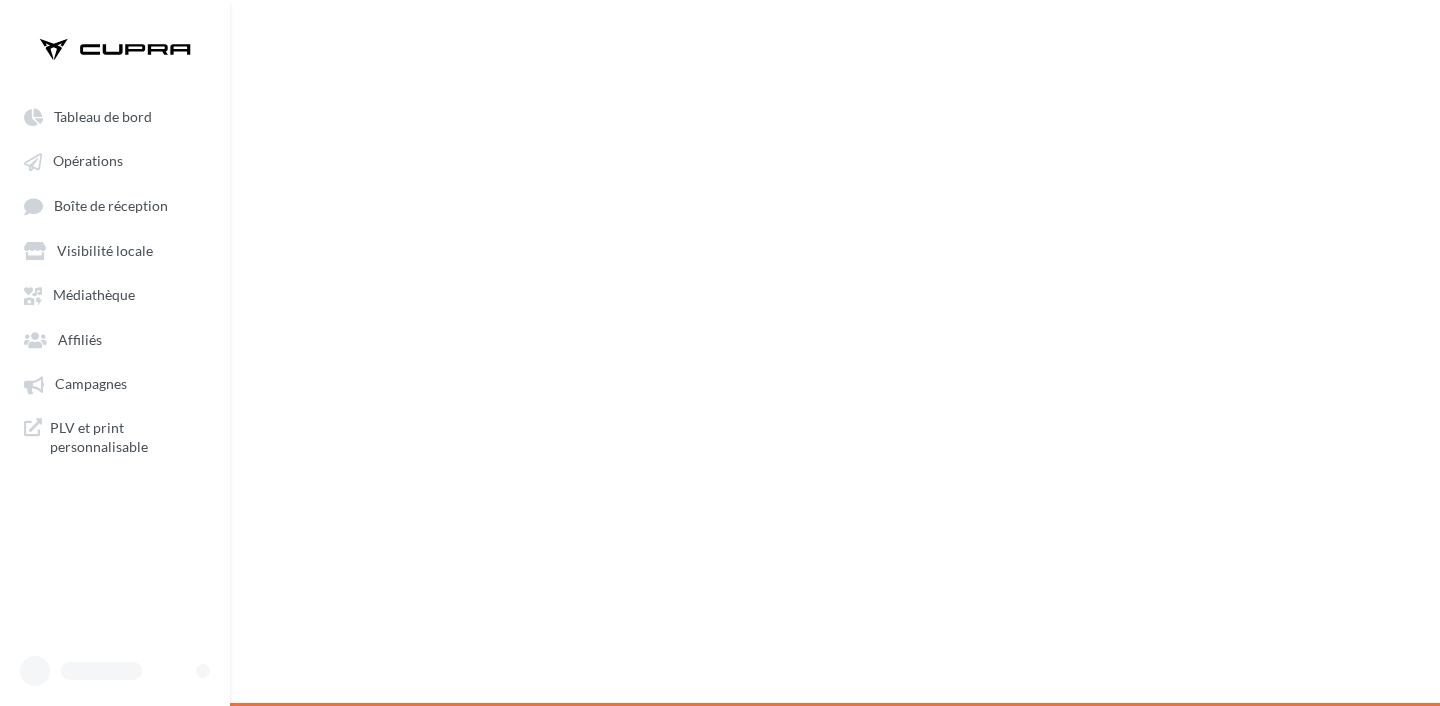 scroll, scrollTop: 0, scrollLeft: 0, axis: both 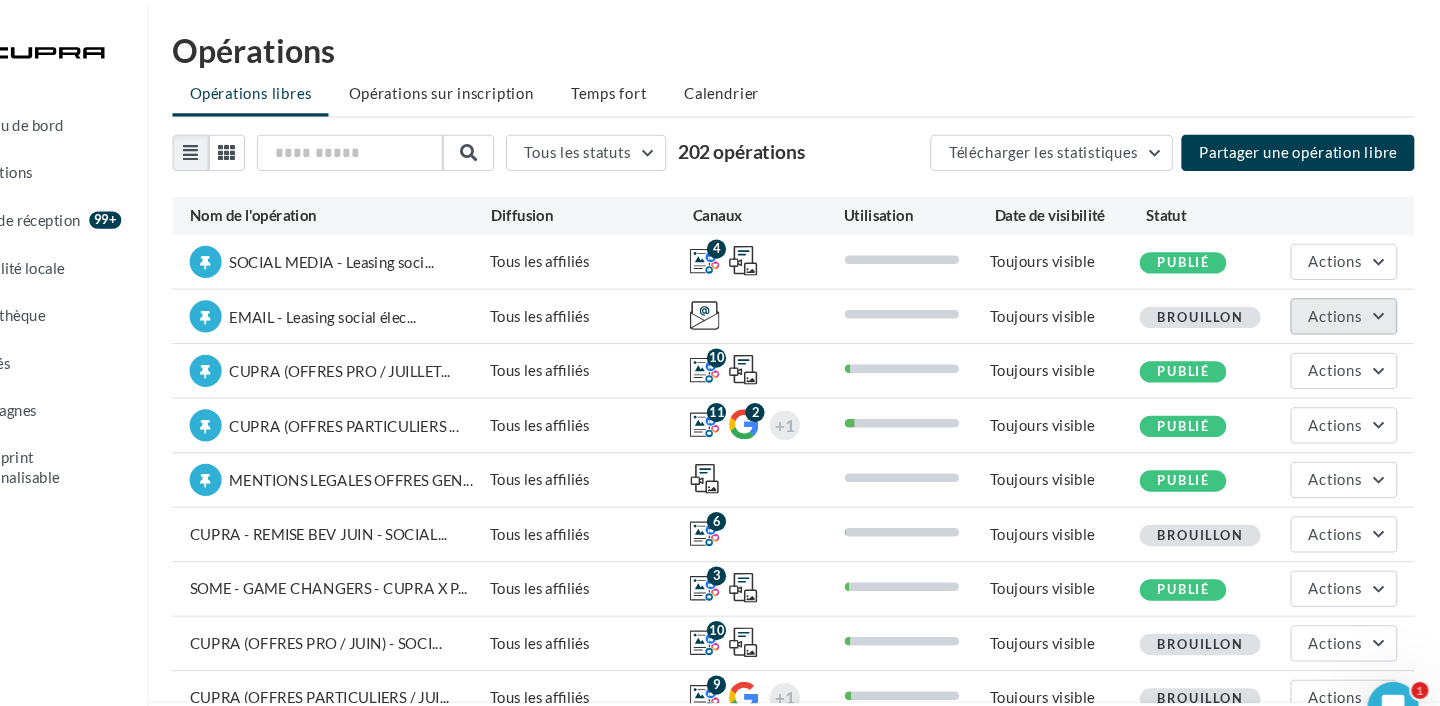 click on "Actions" at bounding box center (1350, 296) 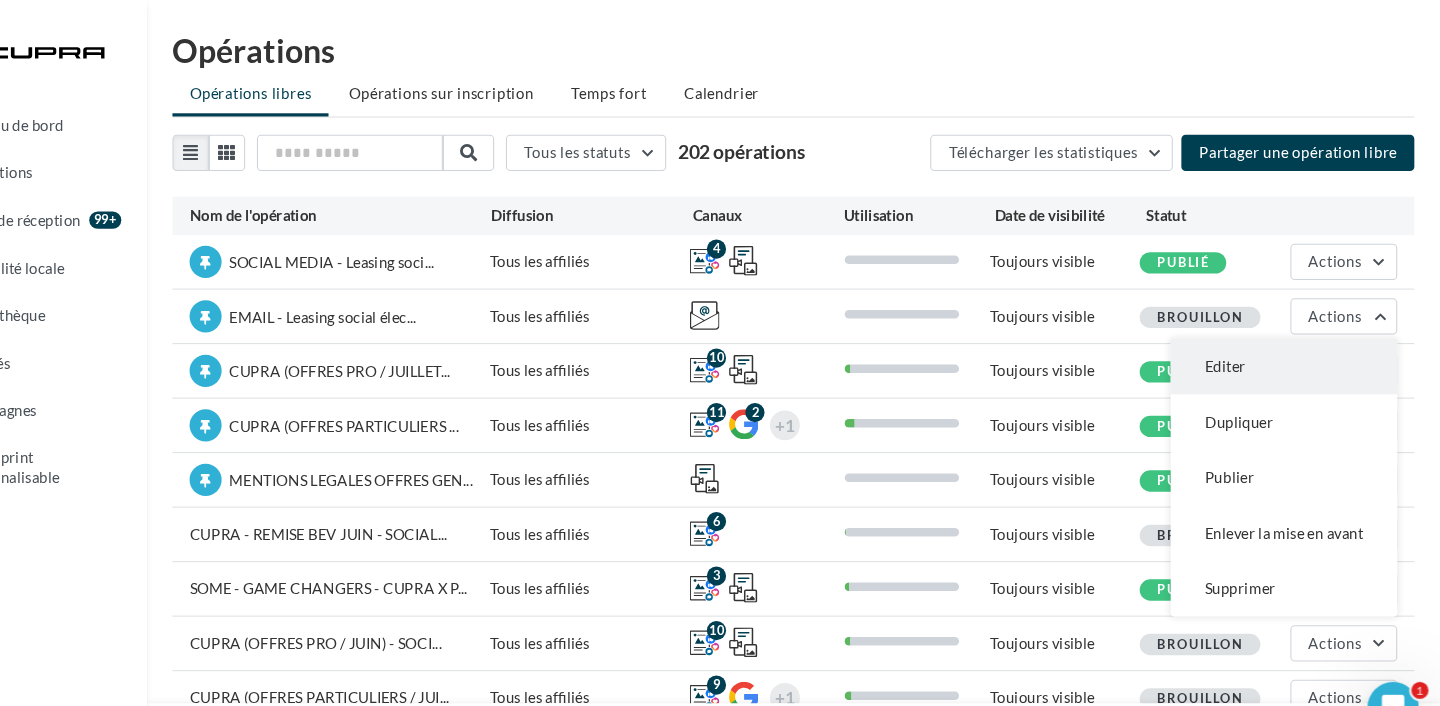 click on "Editer" at bounding box center (1294, 343) 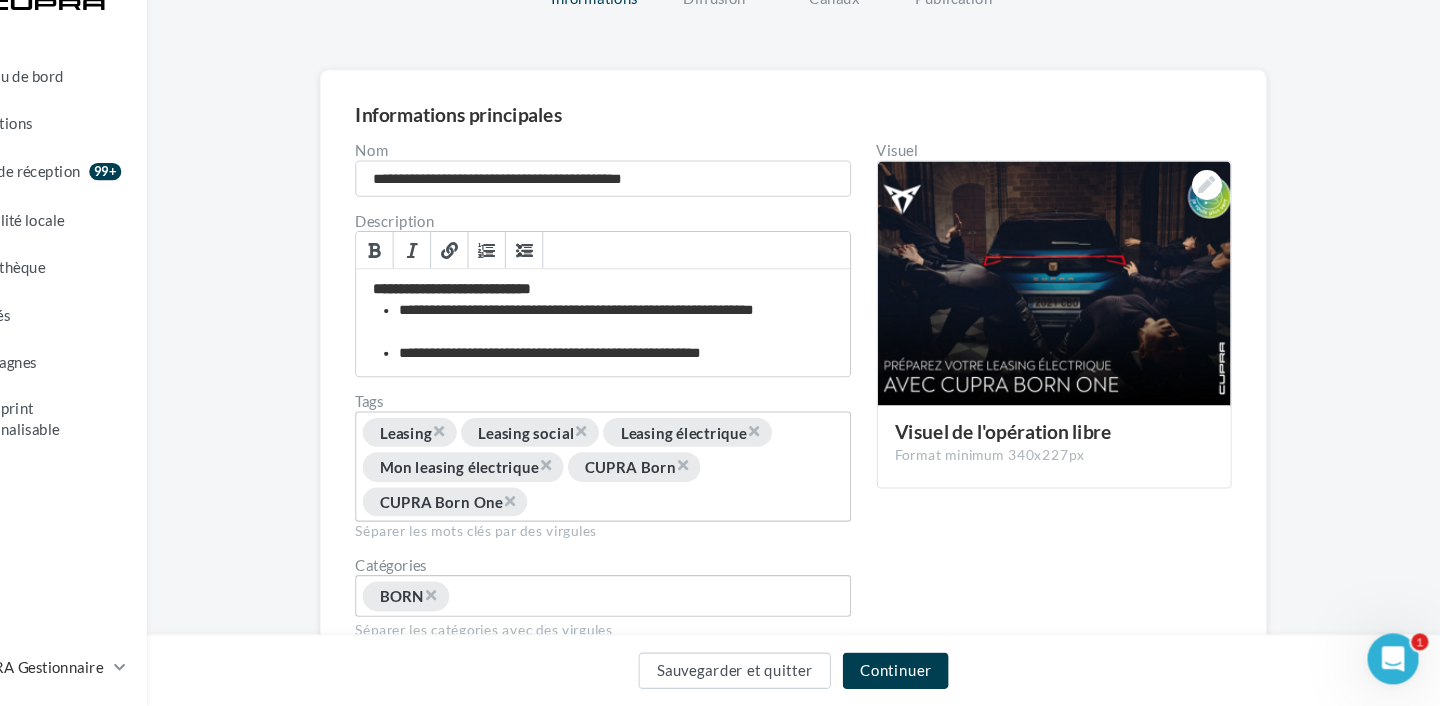 scroll, scrollTop: 63, scrollLeft: 0, axis: vertical 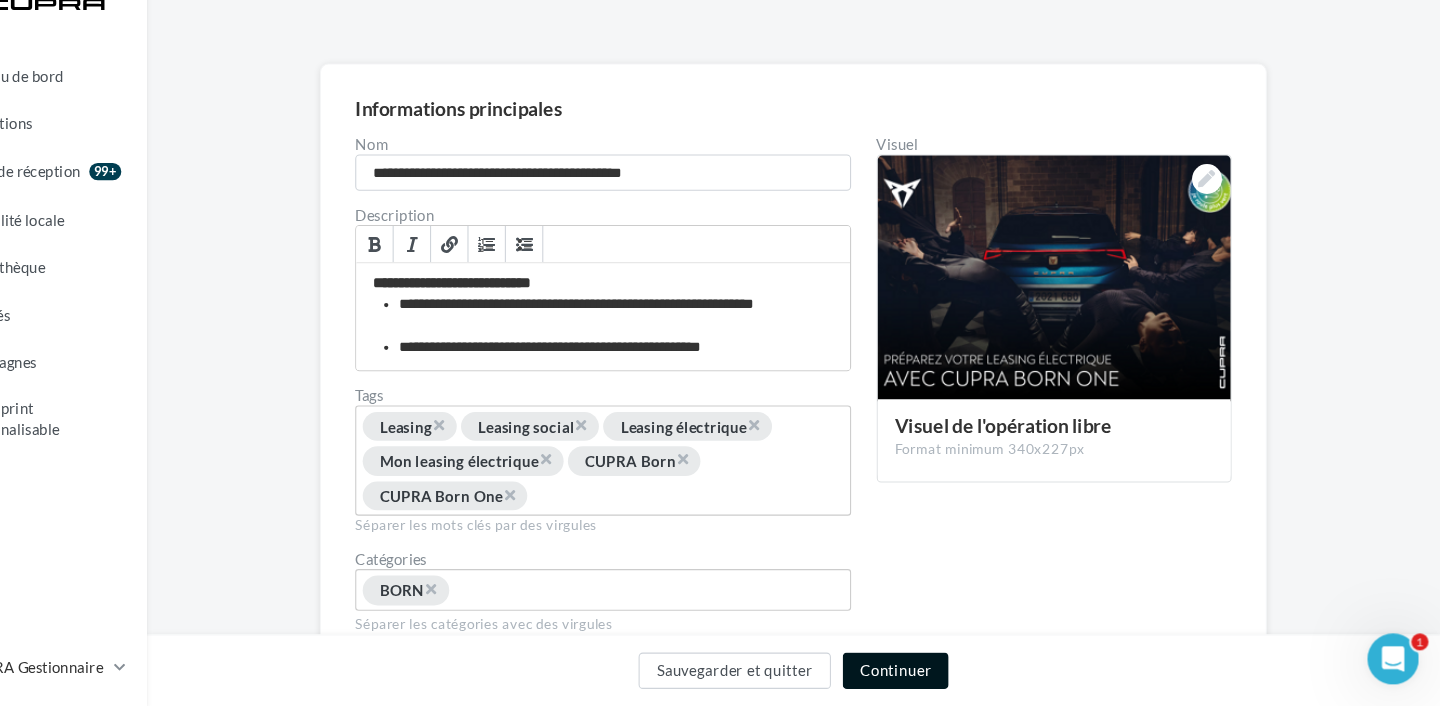 click on "Continuer" at bounding box center [930, 673] 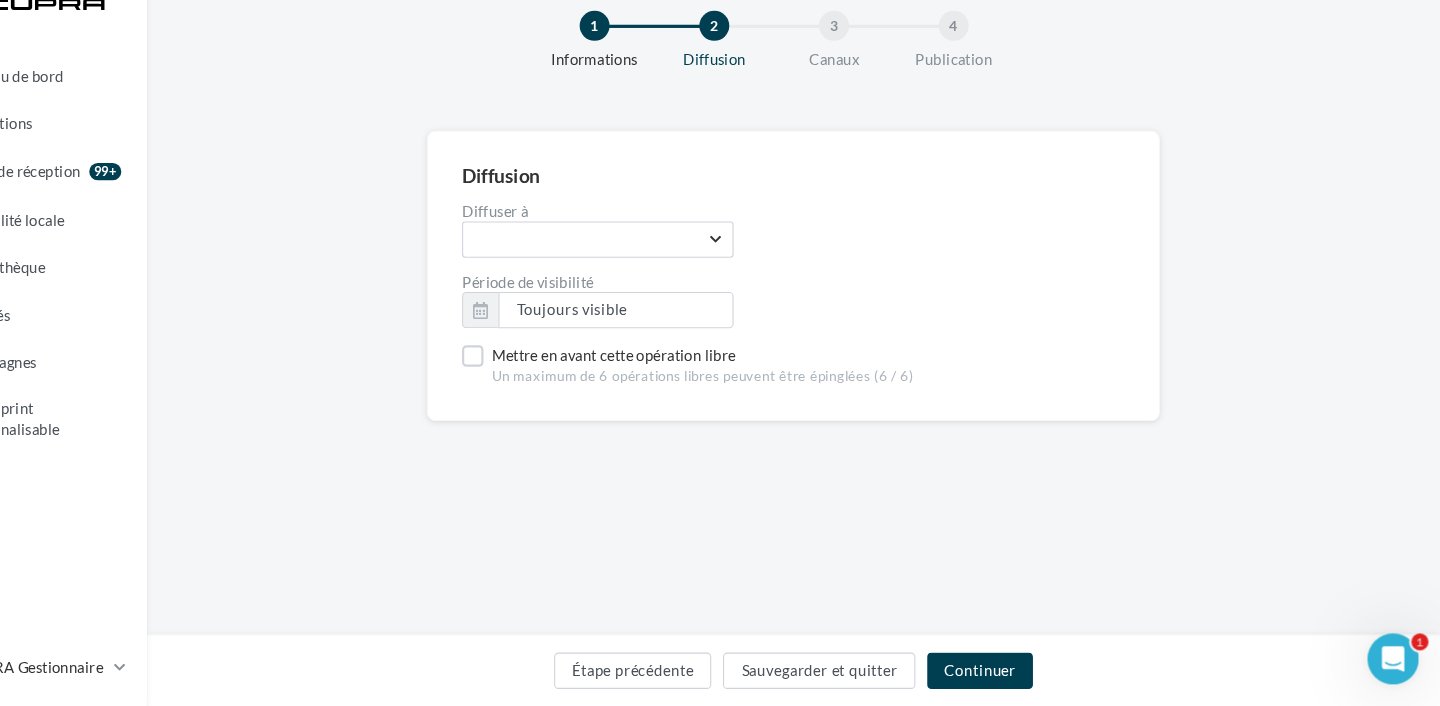 scroll, scrollTop: 0, scrollLeft: 0, axis: both 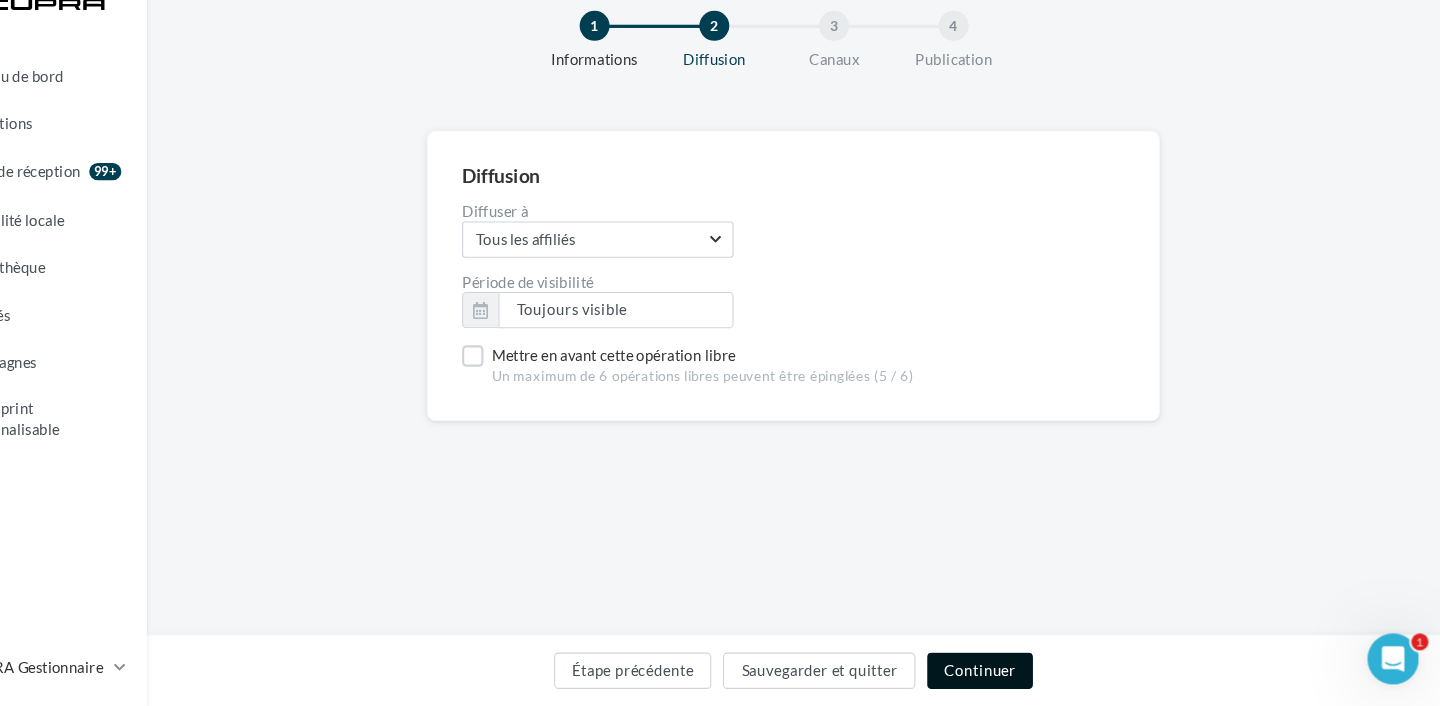 click on "Continuer" at bounding box center [1009, 673] 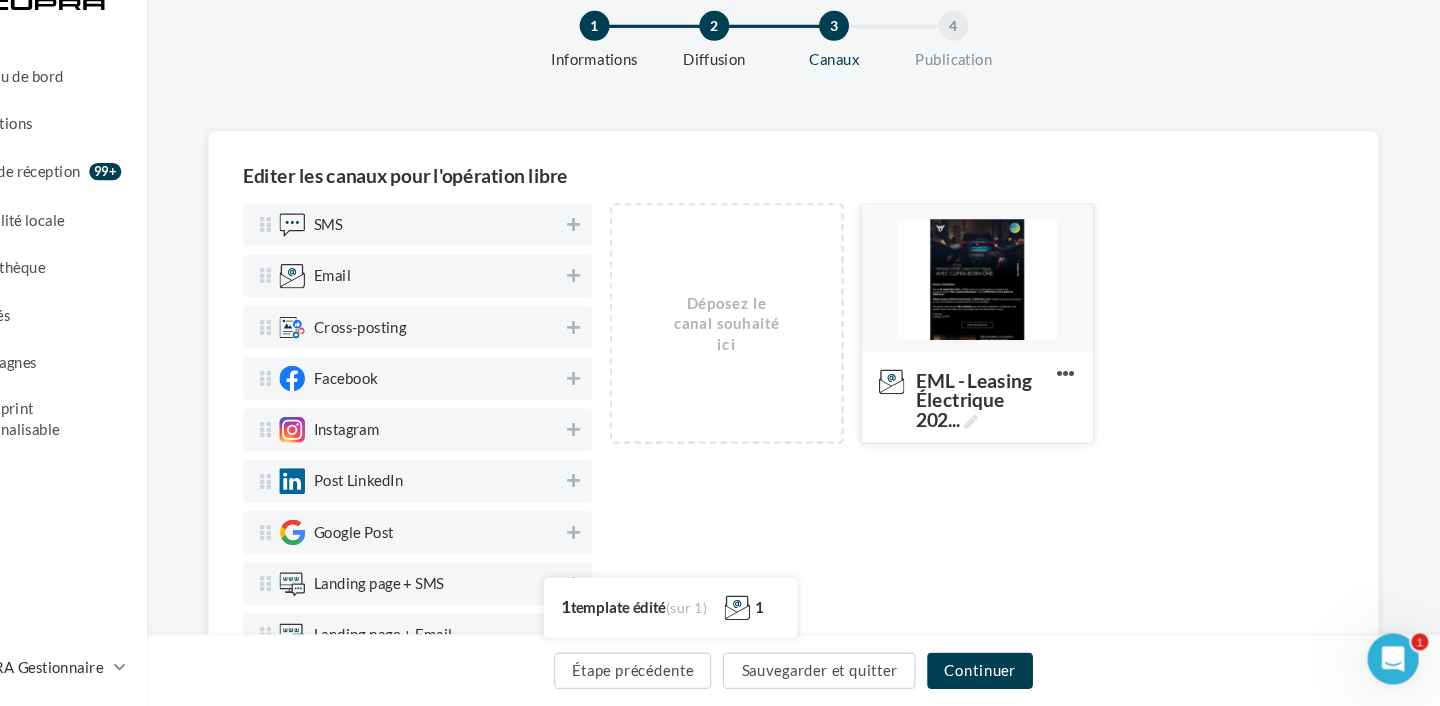 click at bounding box center (1007, 307) 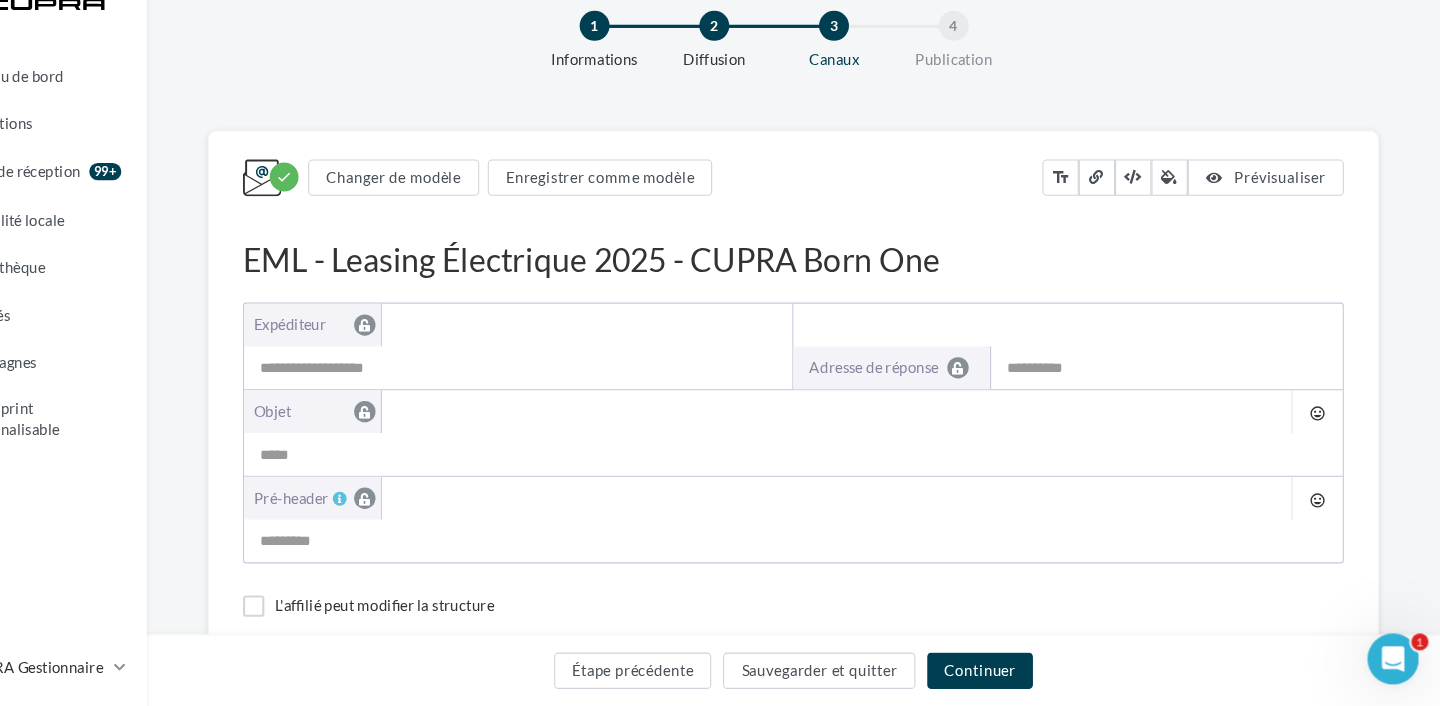 type on "**********" 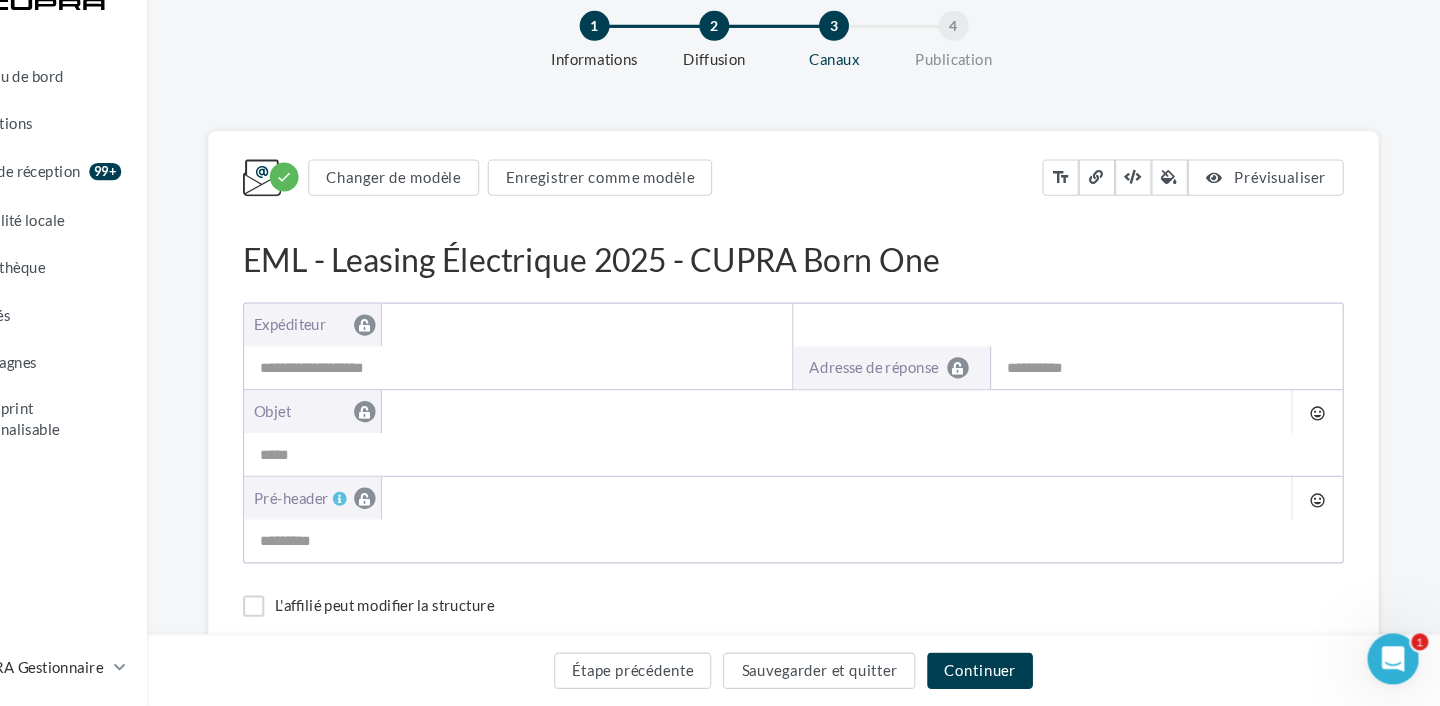 type on "**********" 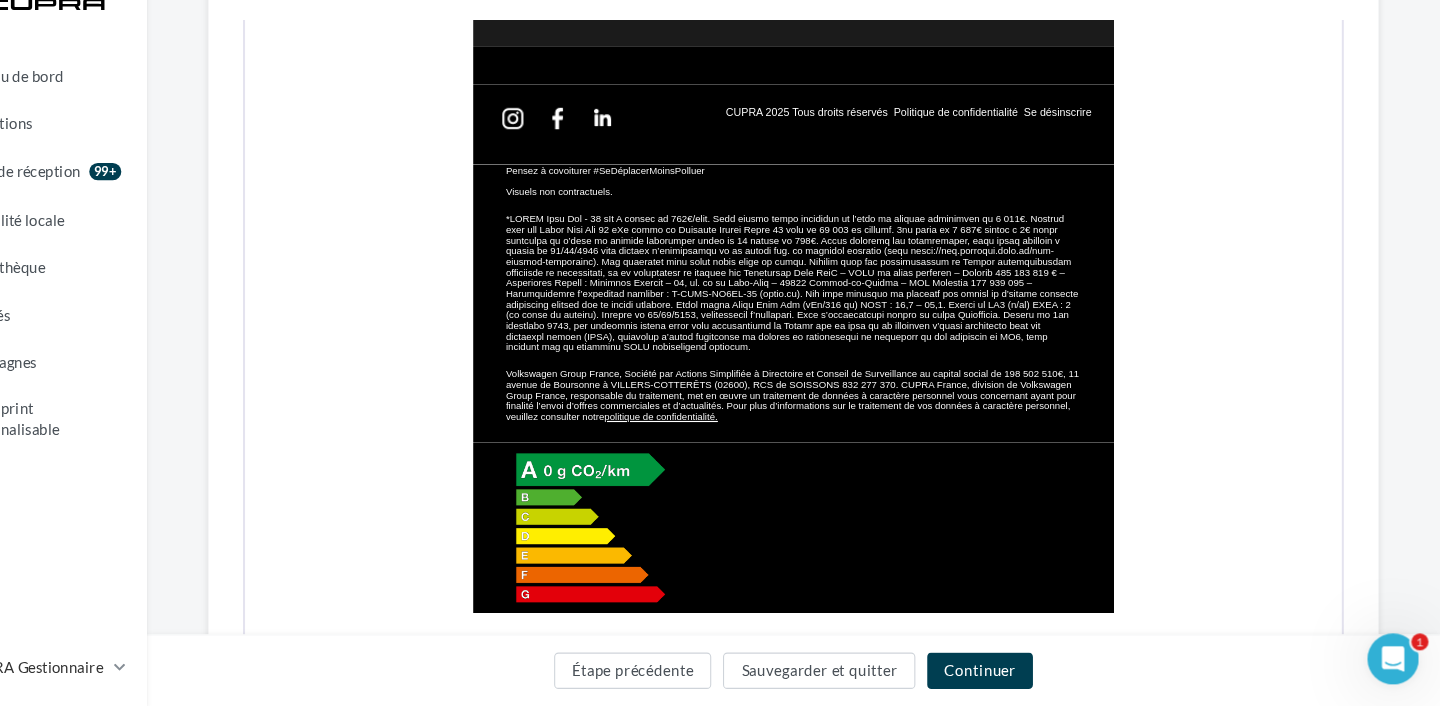 scroll, scrollTop: 1532, scrollLeft: 0, axis: vertical 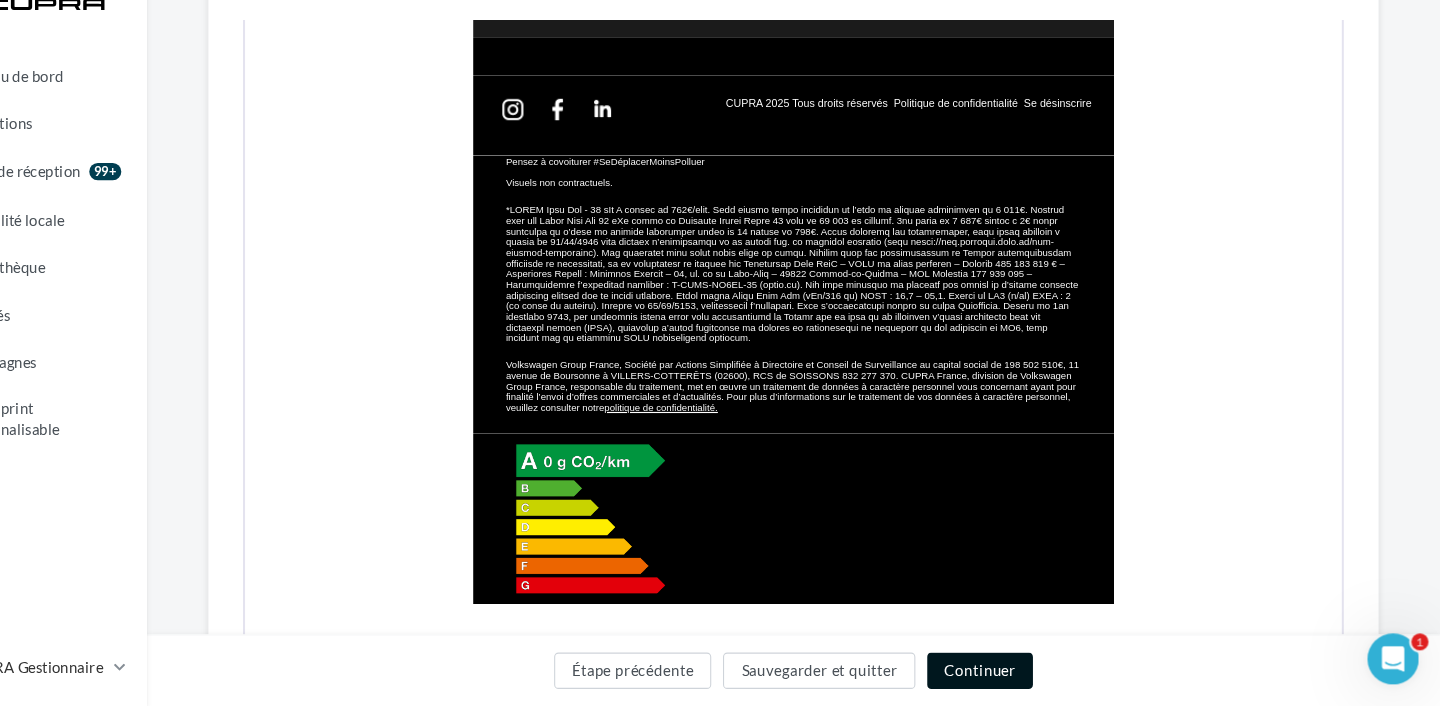 click on "Continuer" at bounding box center (1009, 673) 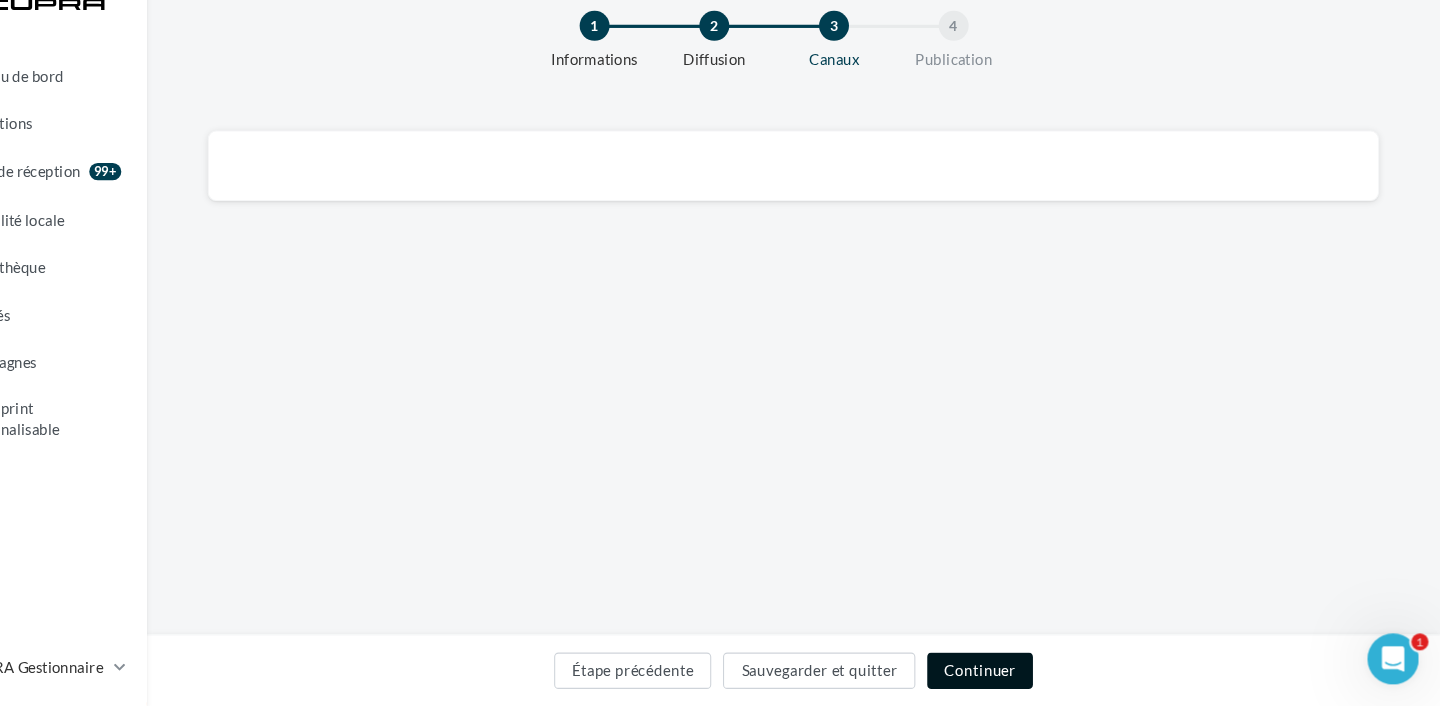 scroll, scrollTop: 0, scrollLeft: 0, axis: both 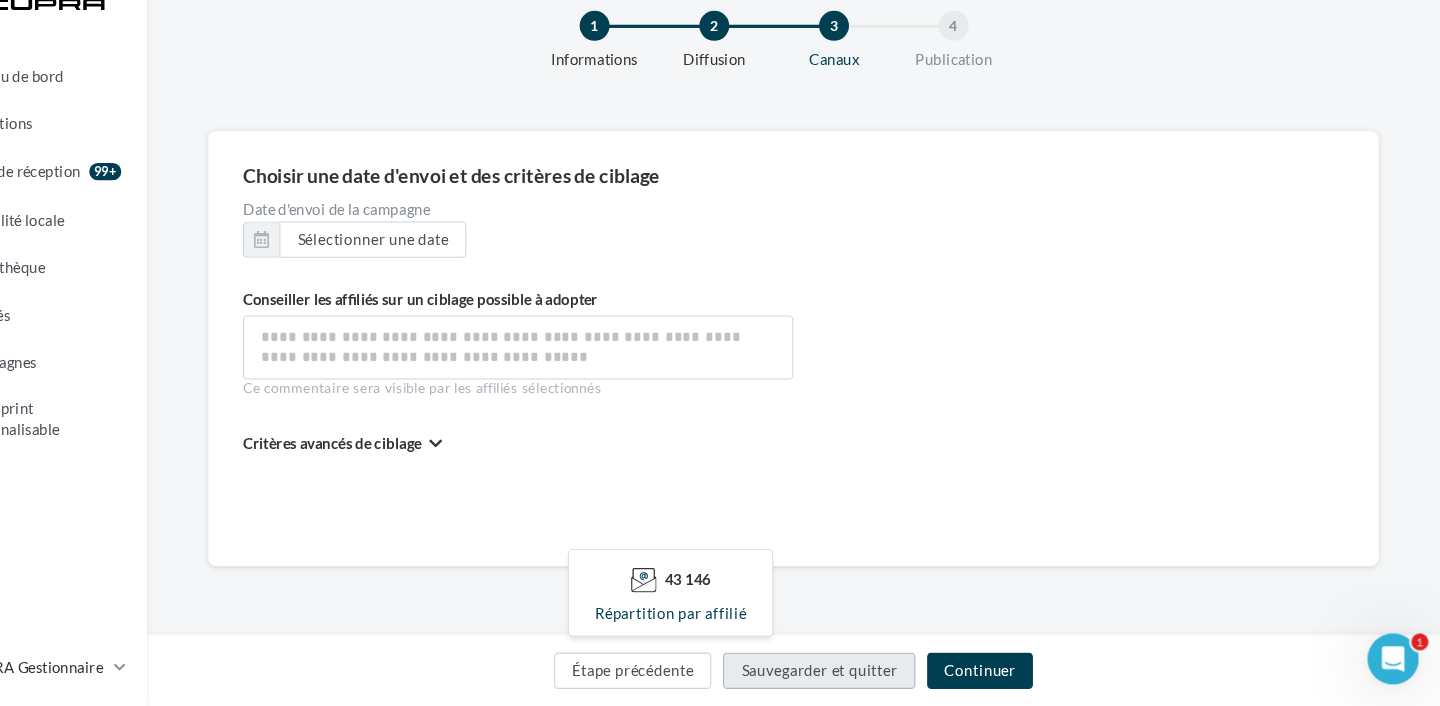 click on "Sauvegarder et quitter" at bounding box center [859, 673] 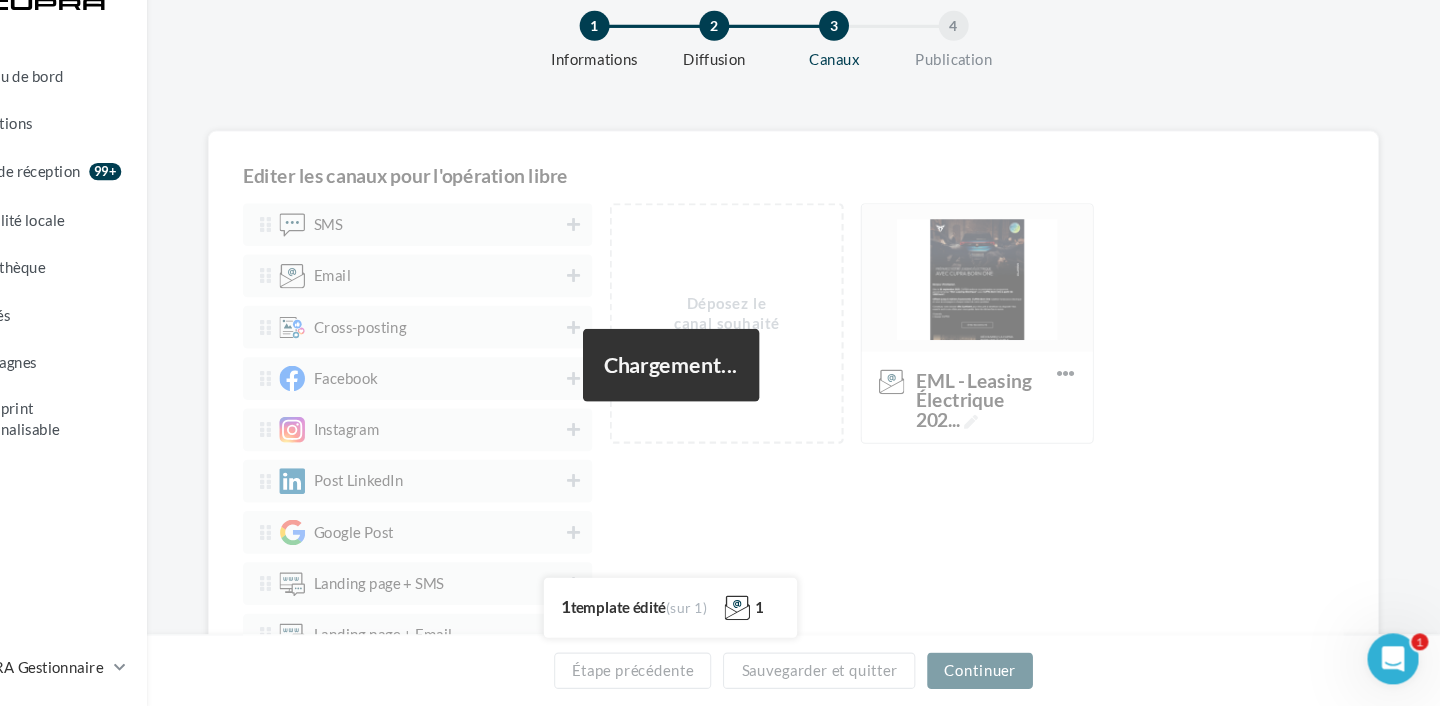 scroll, scrollTop: 32, scrollLeft: 0, axis: vertical 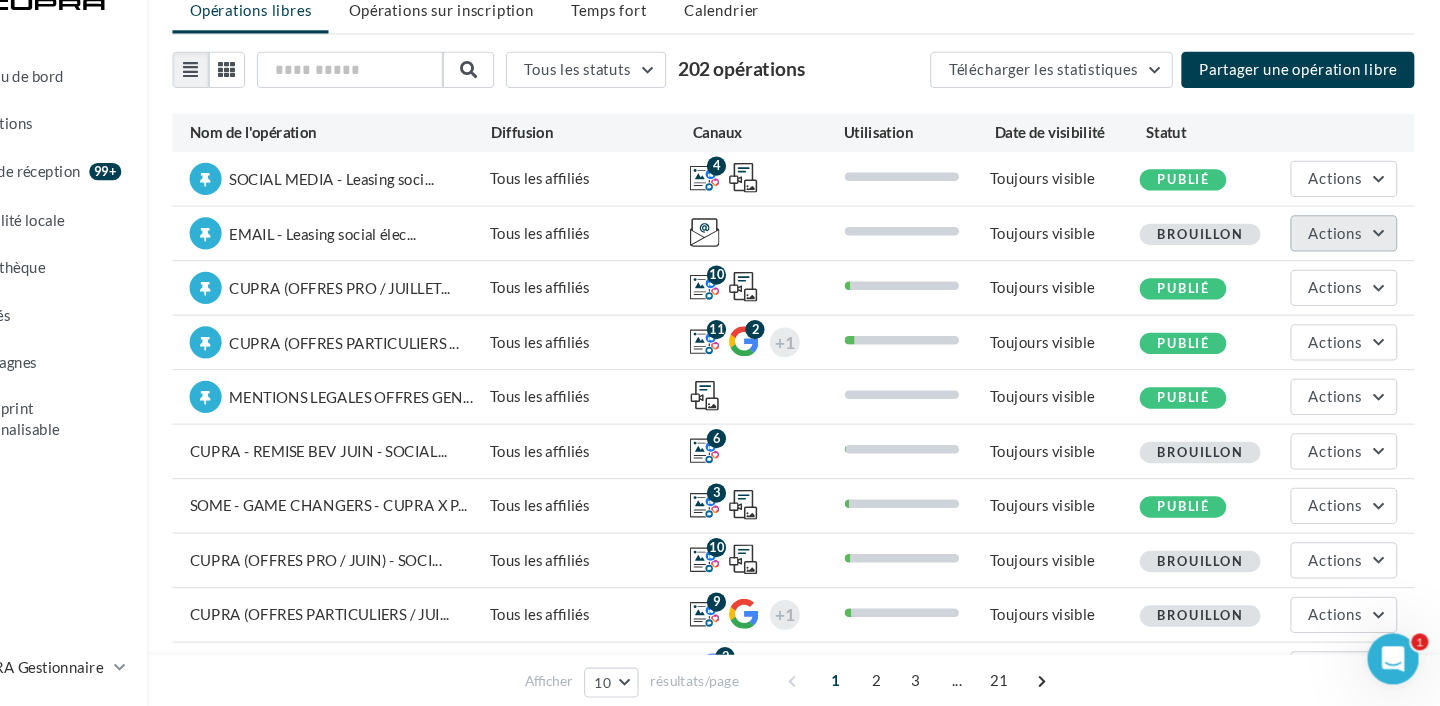 click on "Actions" at bounding box center (1342, 263) 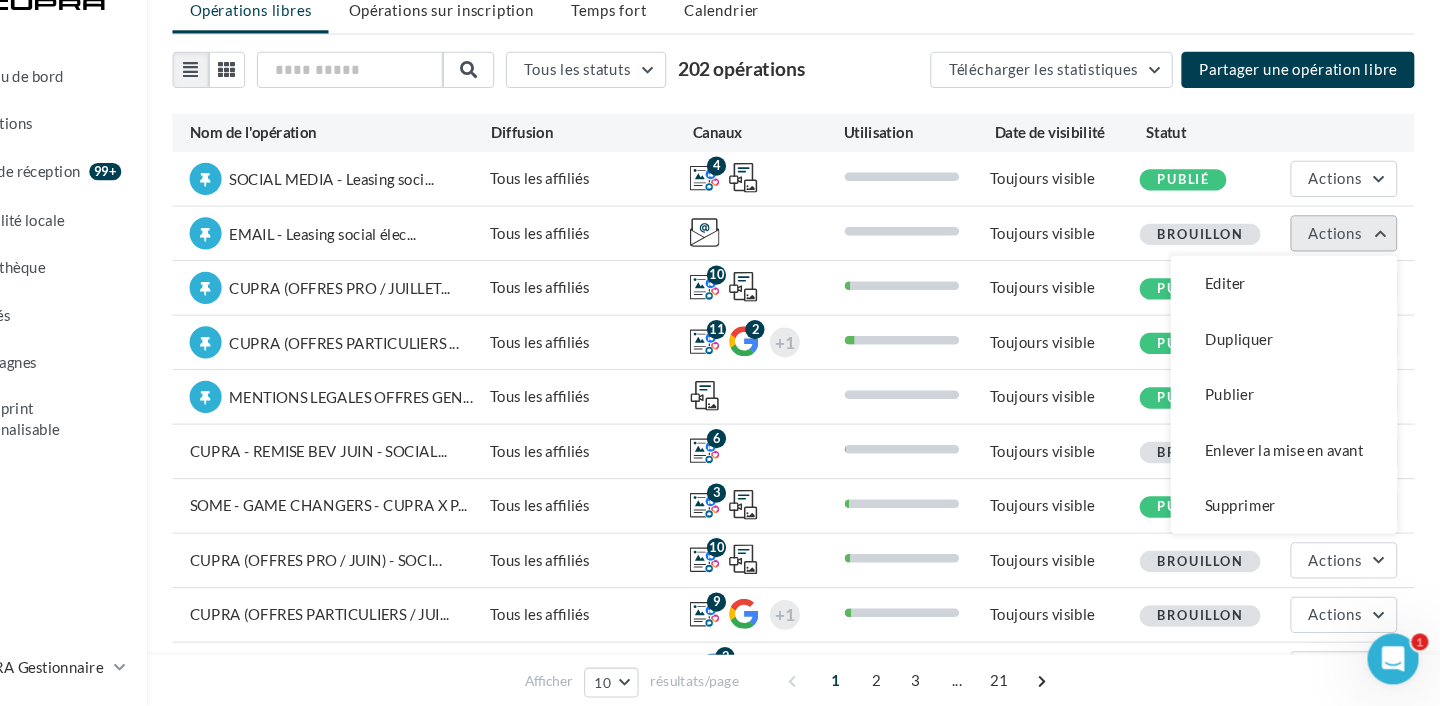 click on "Actions" at bounding box center [1342, 263] 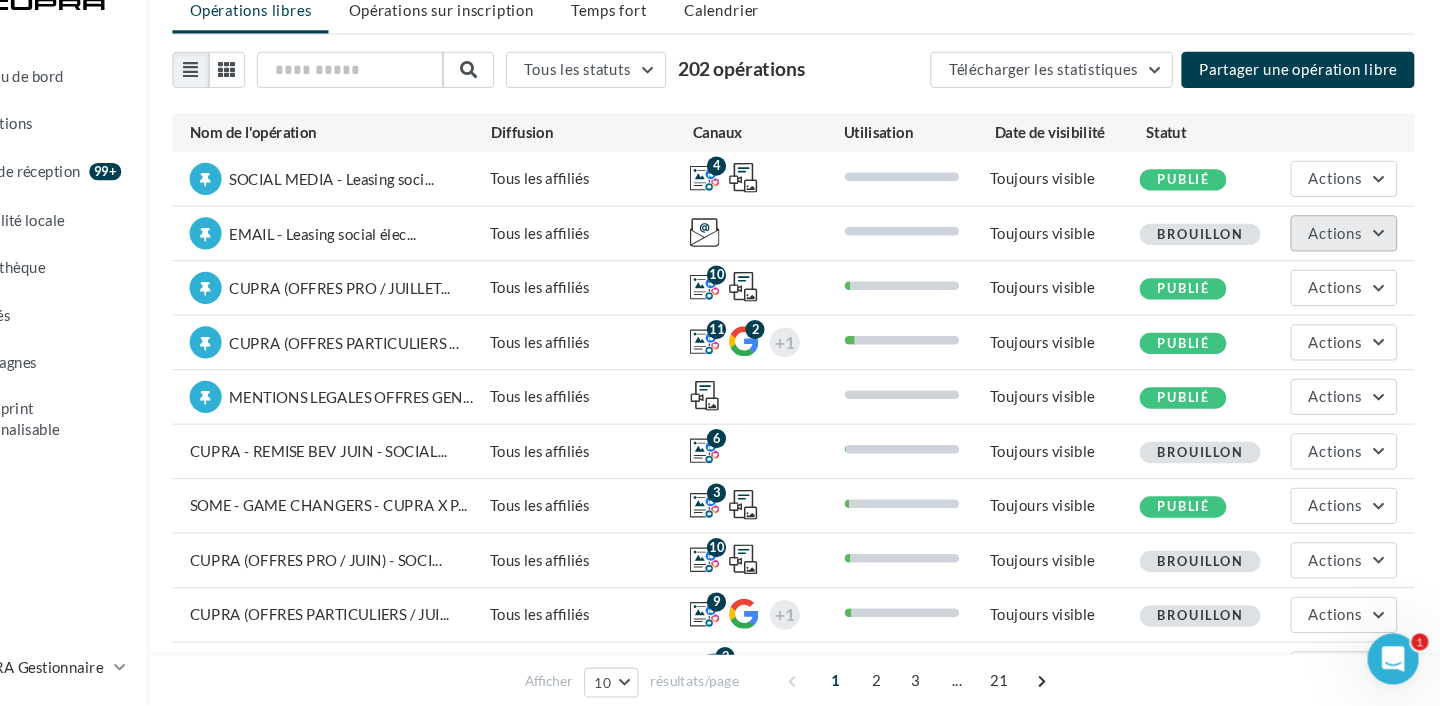 click on "Actions" at bounding box center (1342, 263) 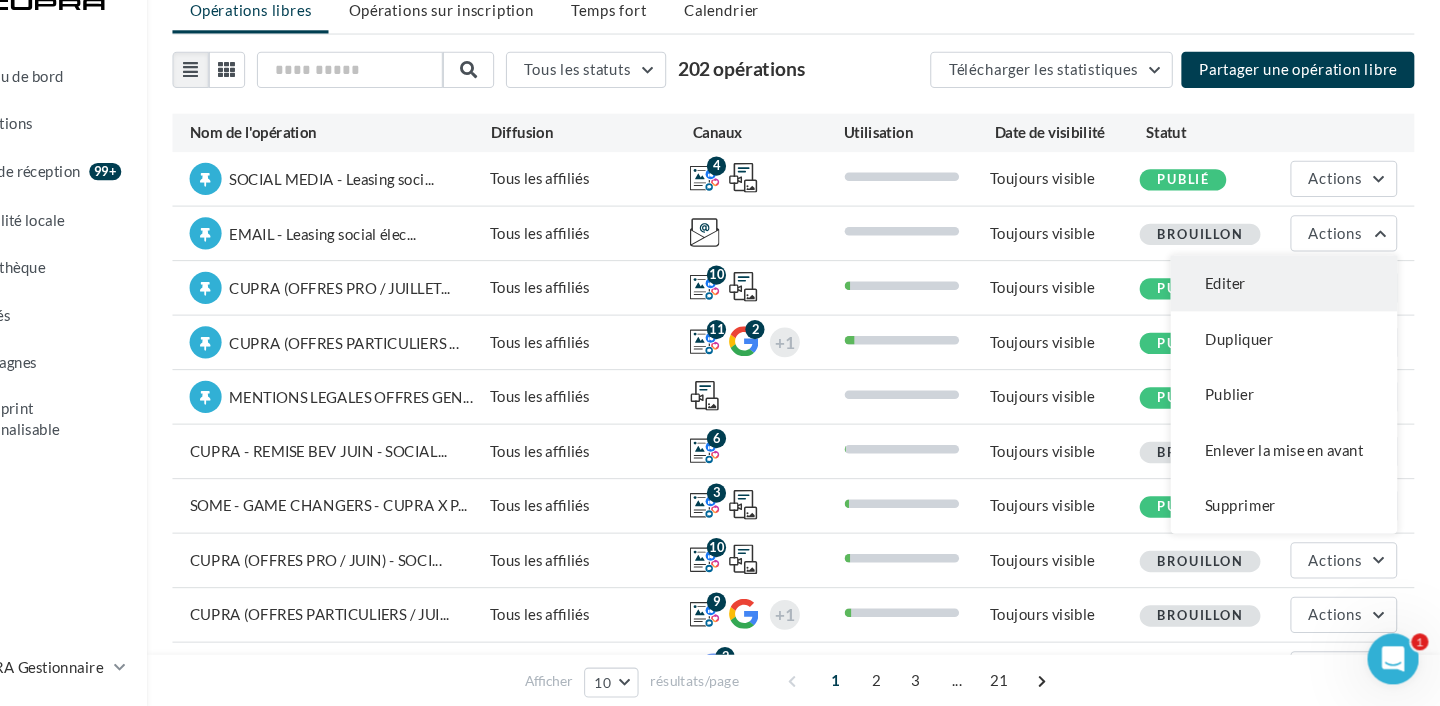 click on "Editer" at bounding box center [1294, 311] 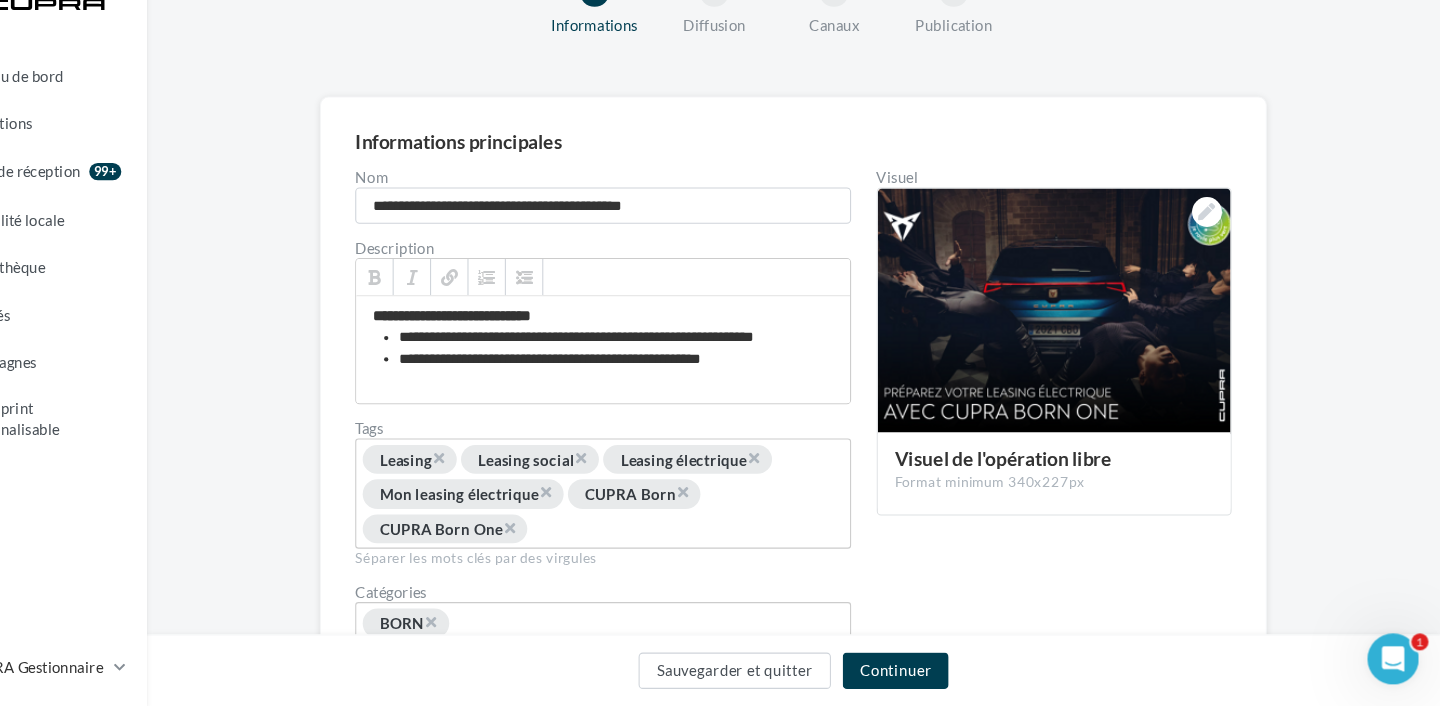 scroll, scrollTop: 0, scrollLeft: 0, axis: both 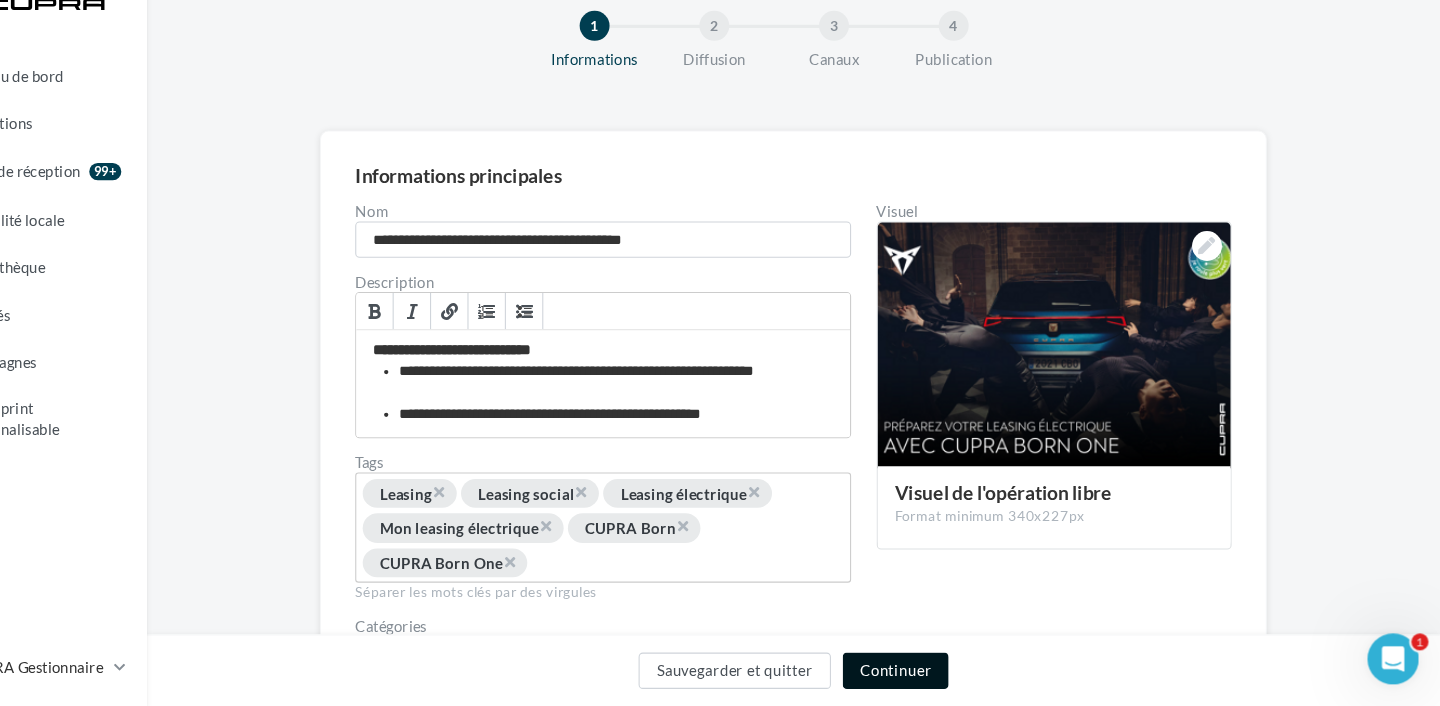 click on "Continuer" at bounding box center [930, 673] 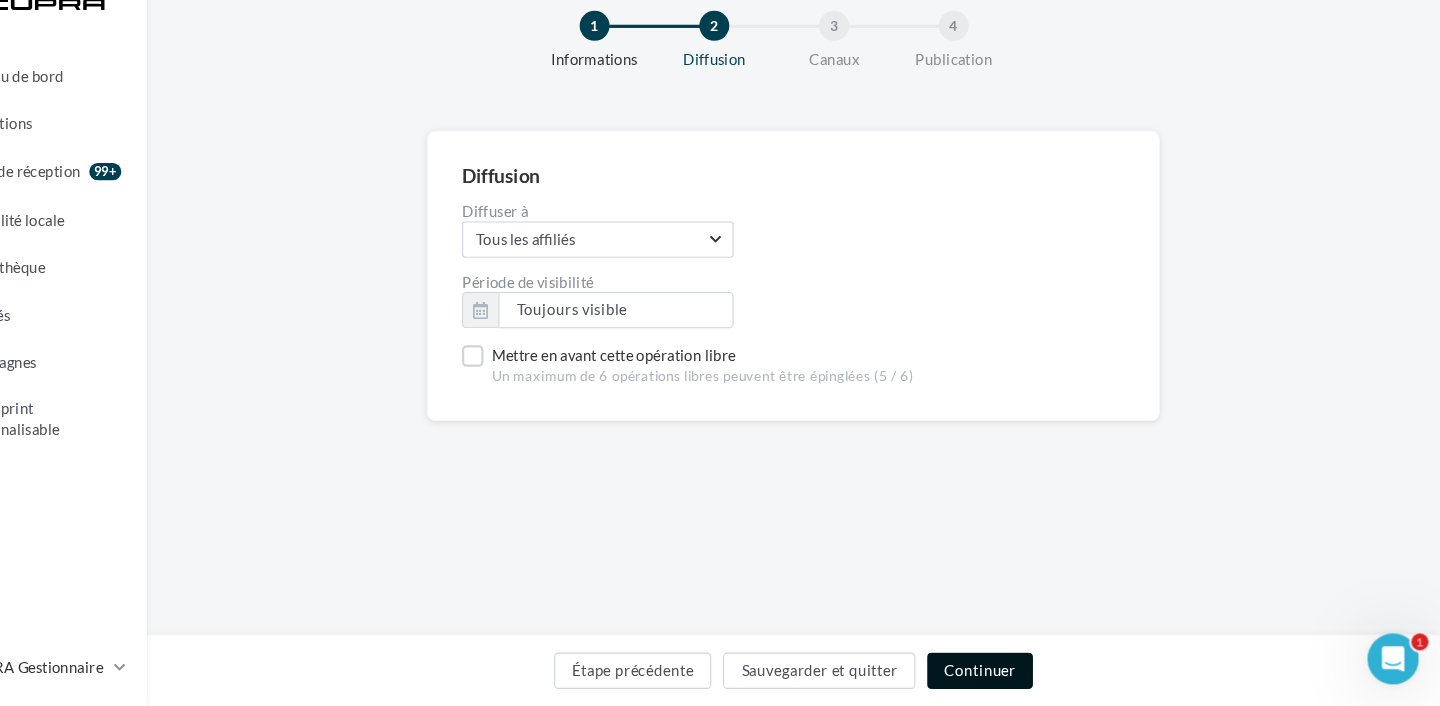 click on "Continuer" at bounding box center [1009, 673] 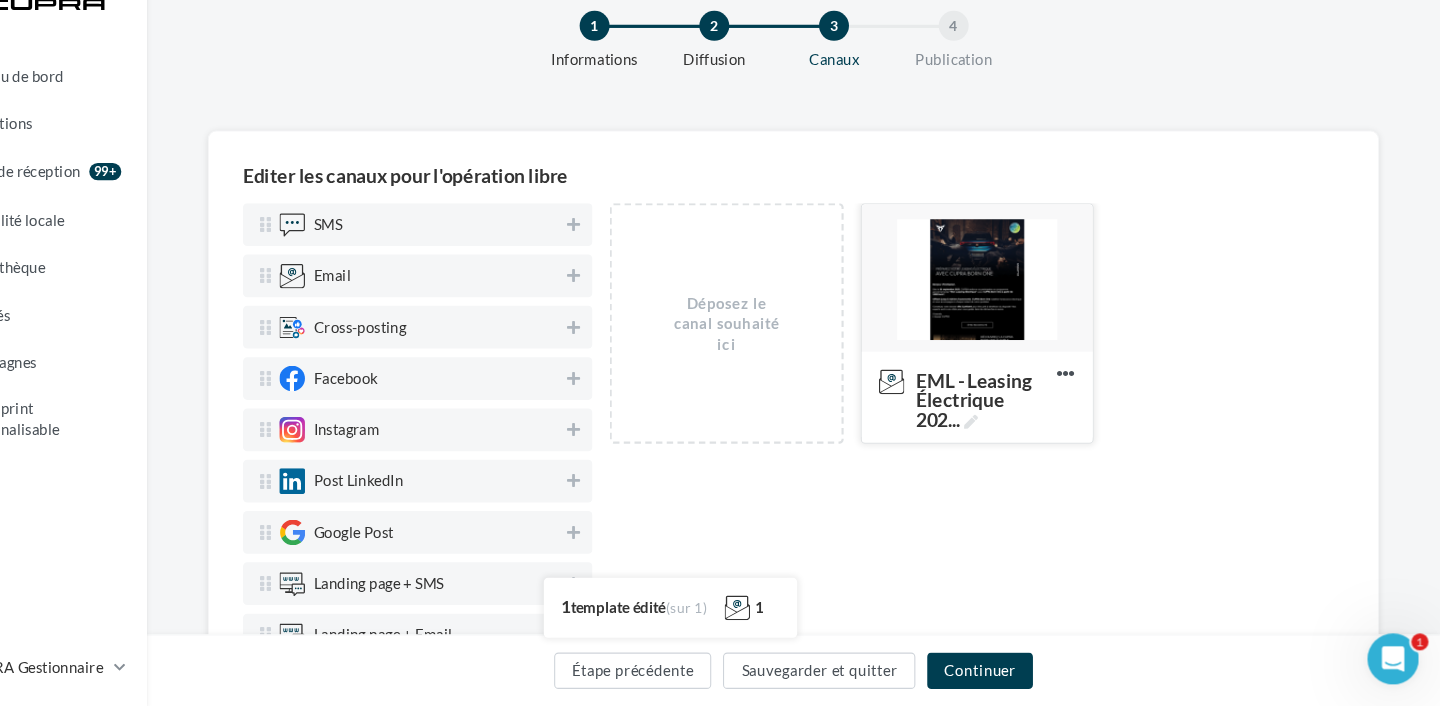 click at bounding box center [1007, 307] 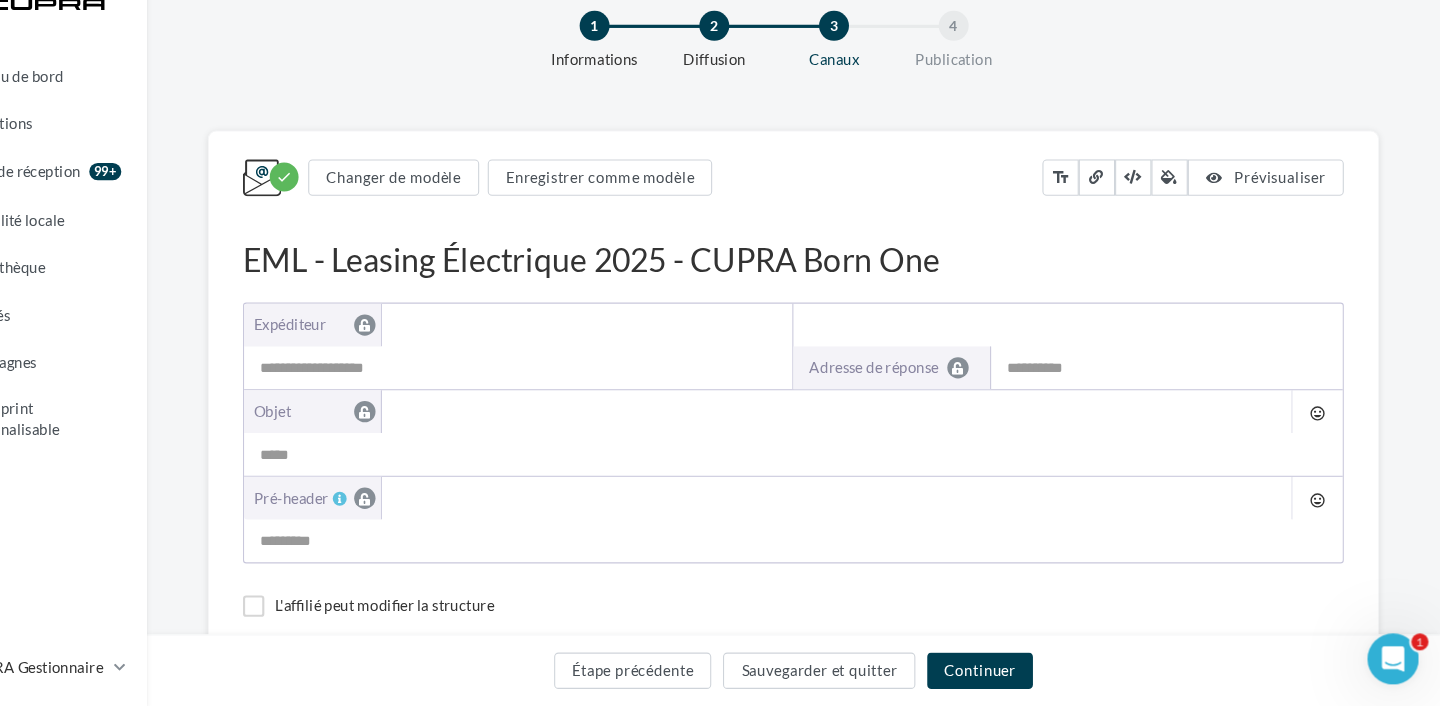 type on "**********" 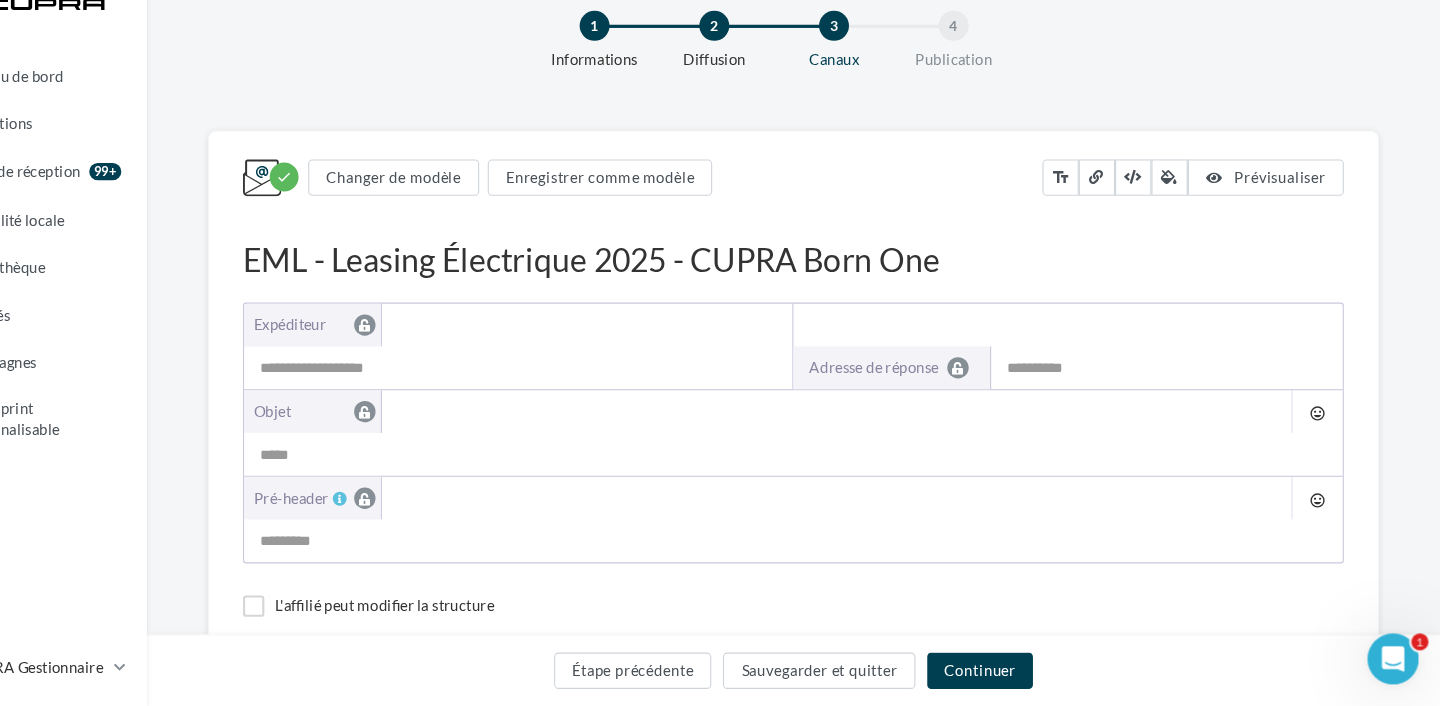 type on "**********" 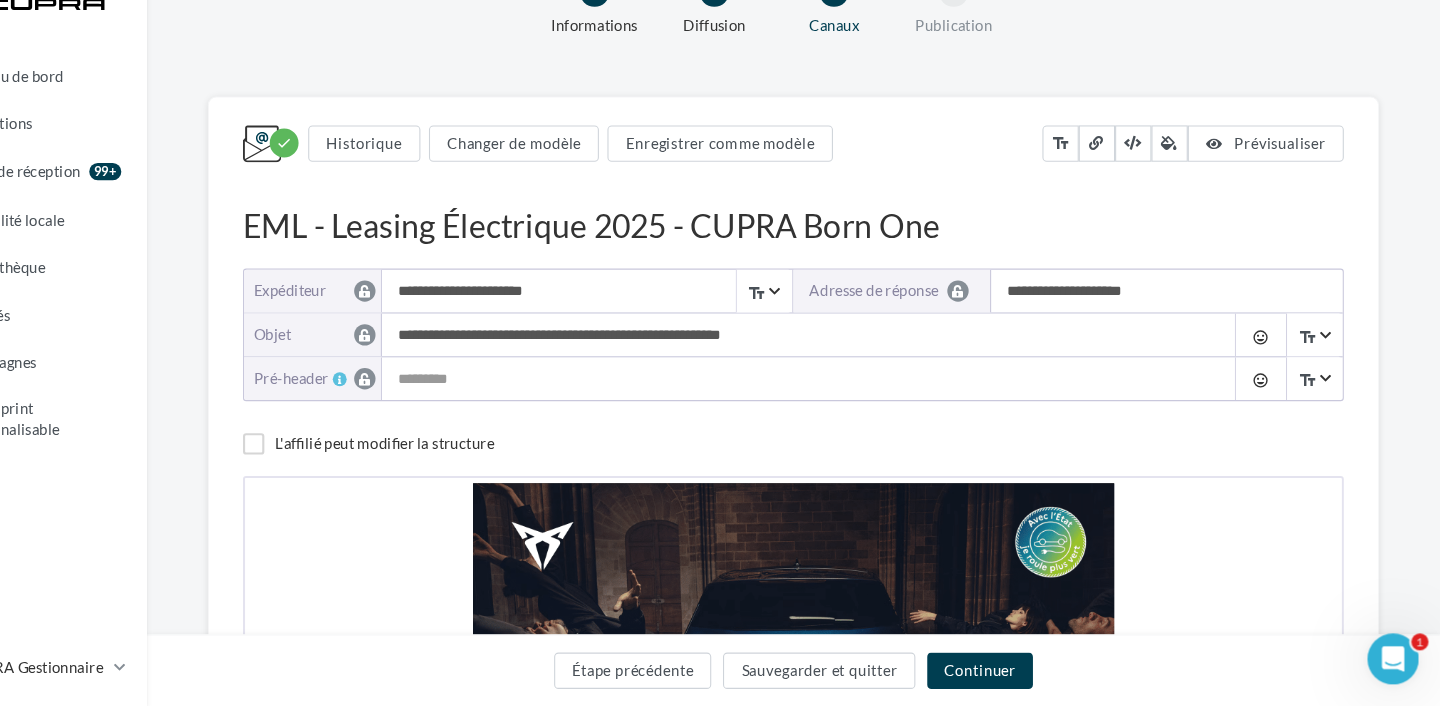 scroll, scrollTop: 36, scrollLeft: 0, axis: vertical 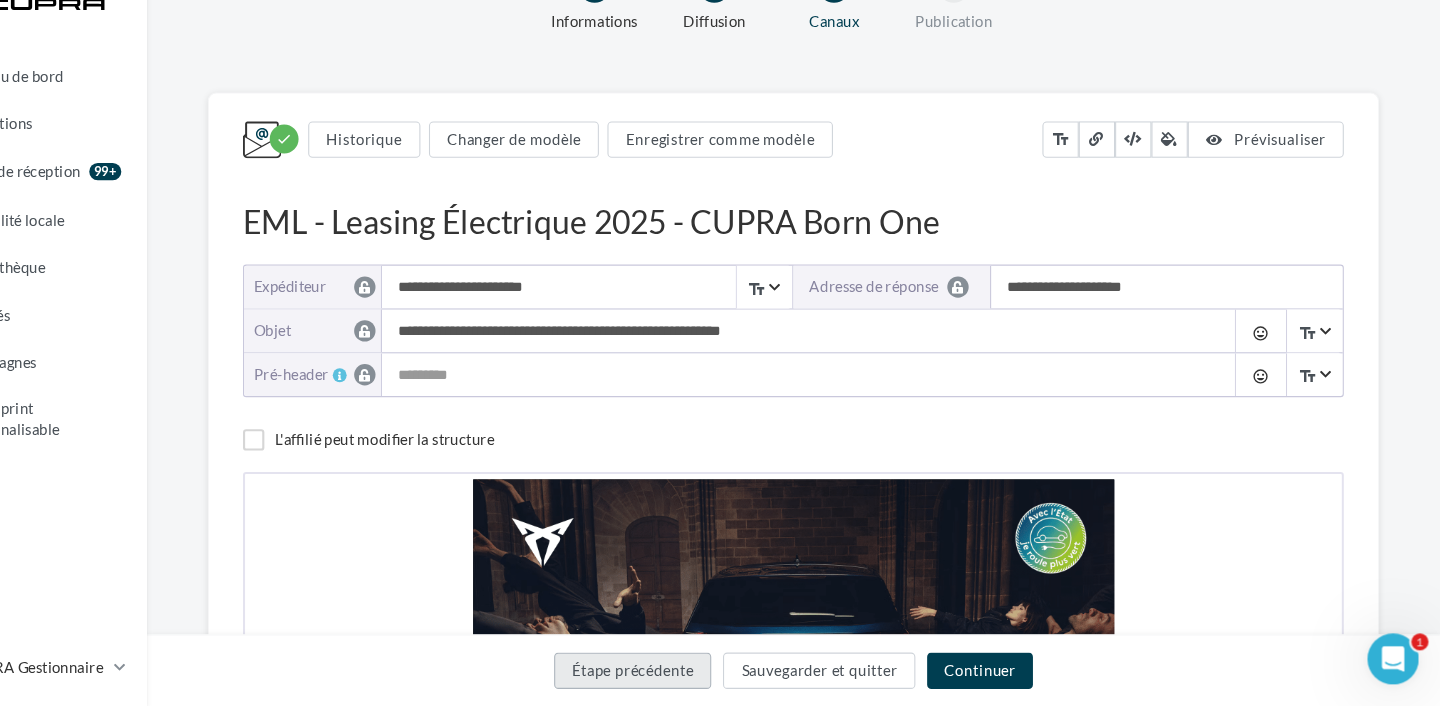 click on "Étape précédente" at bounding box center [685, 673] 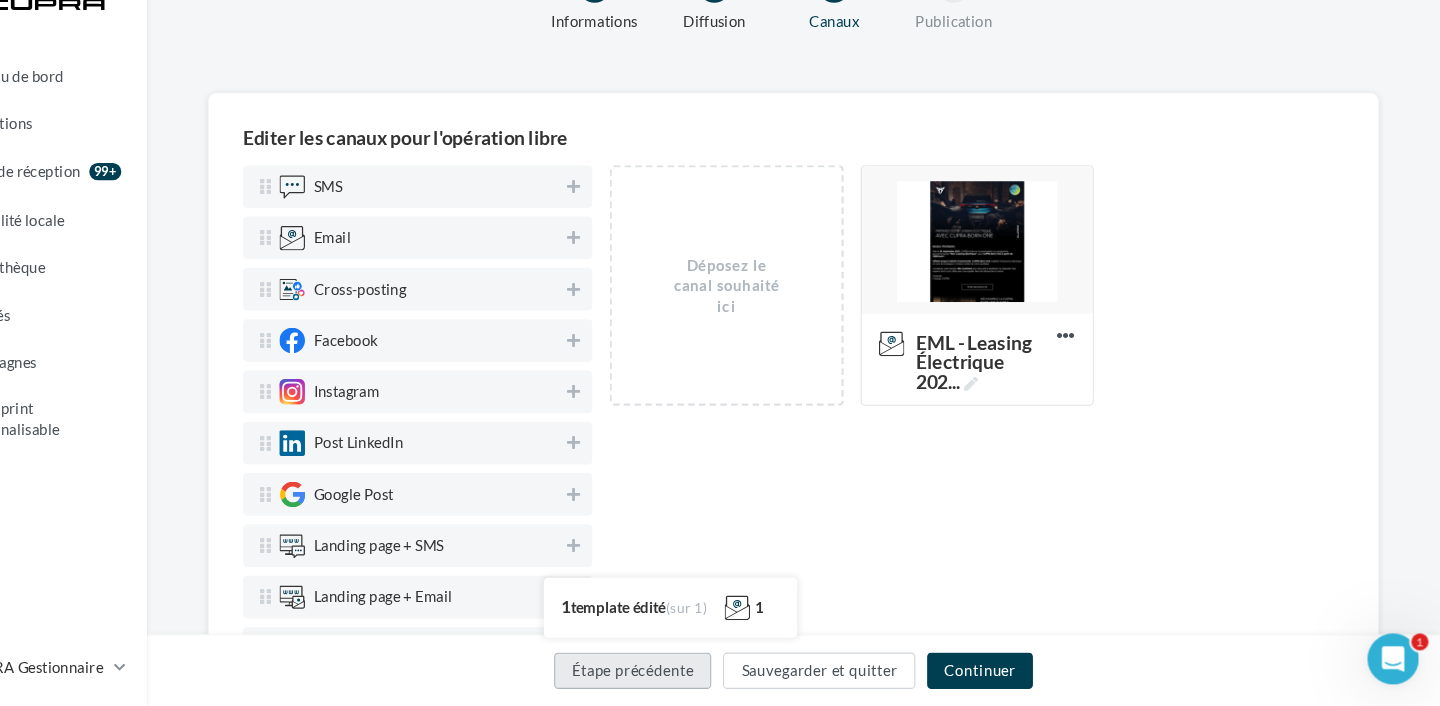 click on "Étape précédente" at bounding box center (685, 673) 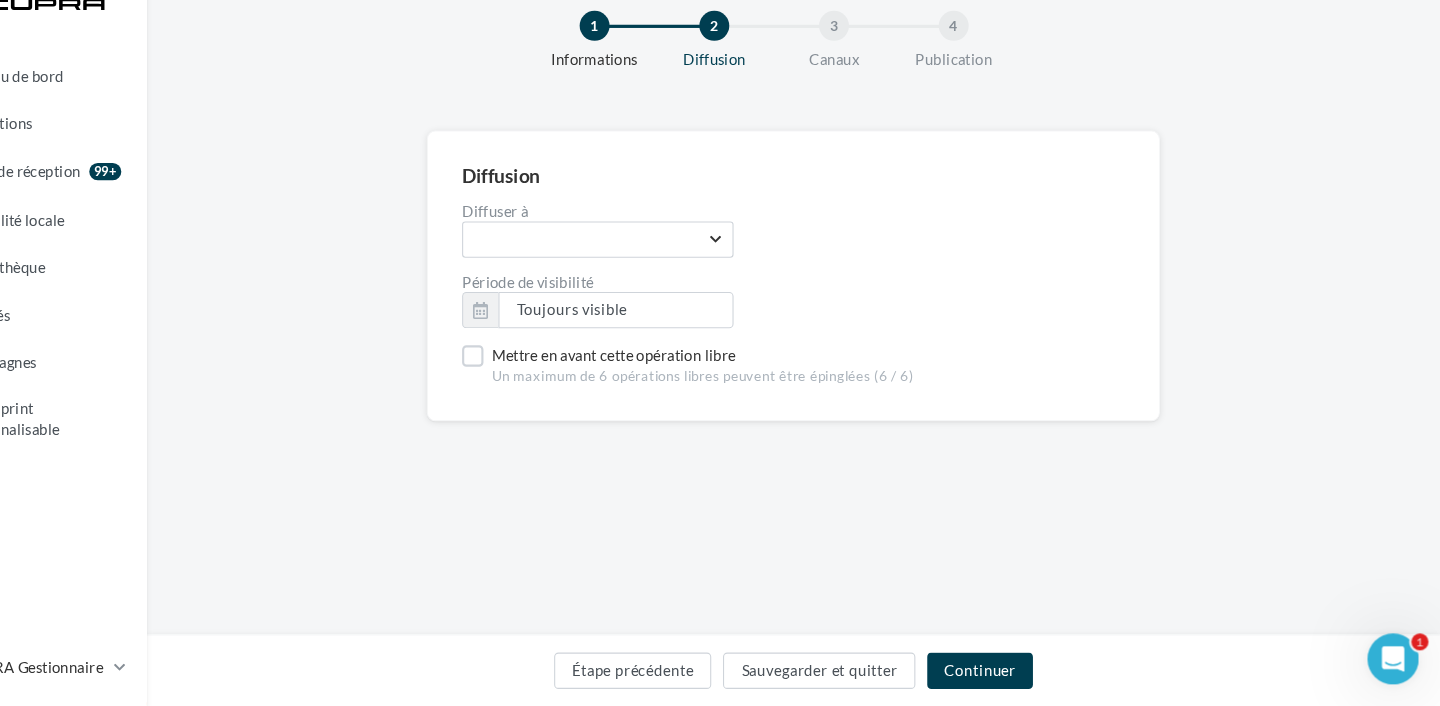 scroll, scrollTop: 0, scrollLeft: 0, axis: both 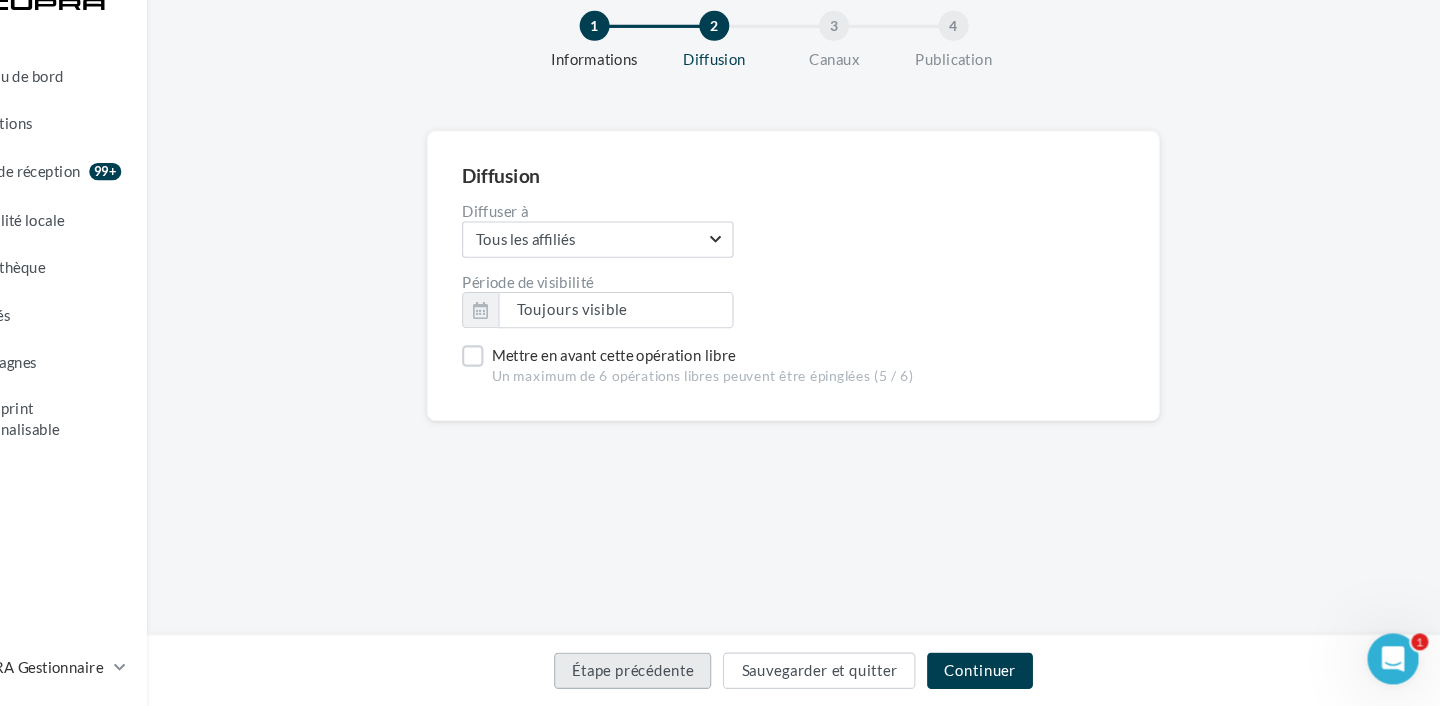 click on "Étape précédente" at bounding box center [685, 673] 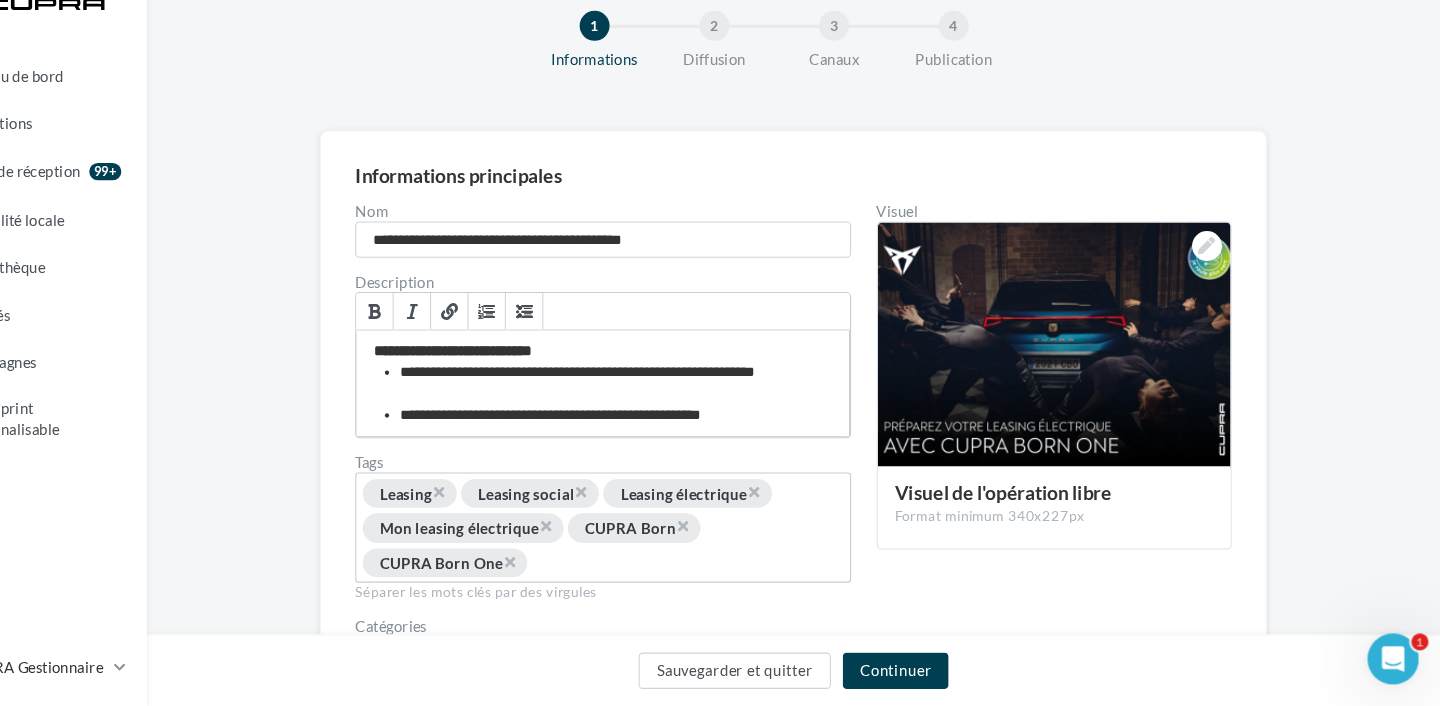 click on "**********" at bounding box center (670, 404) 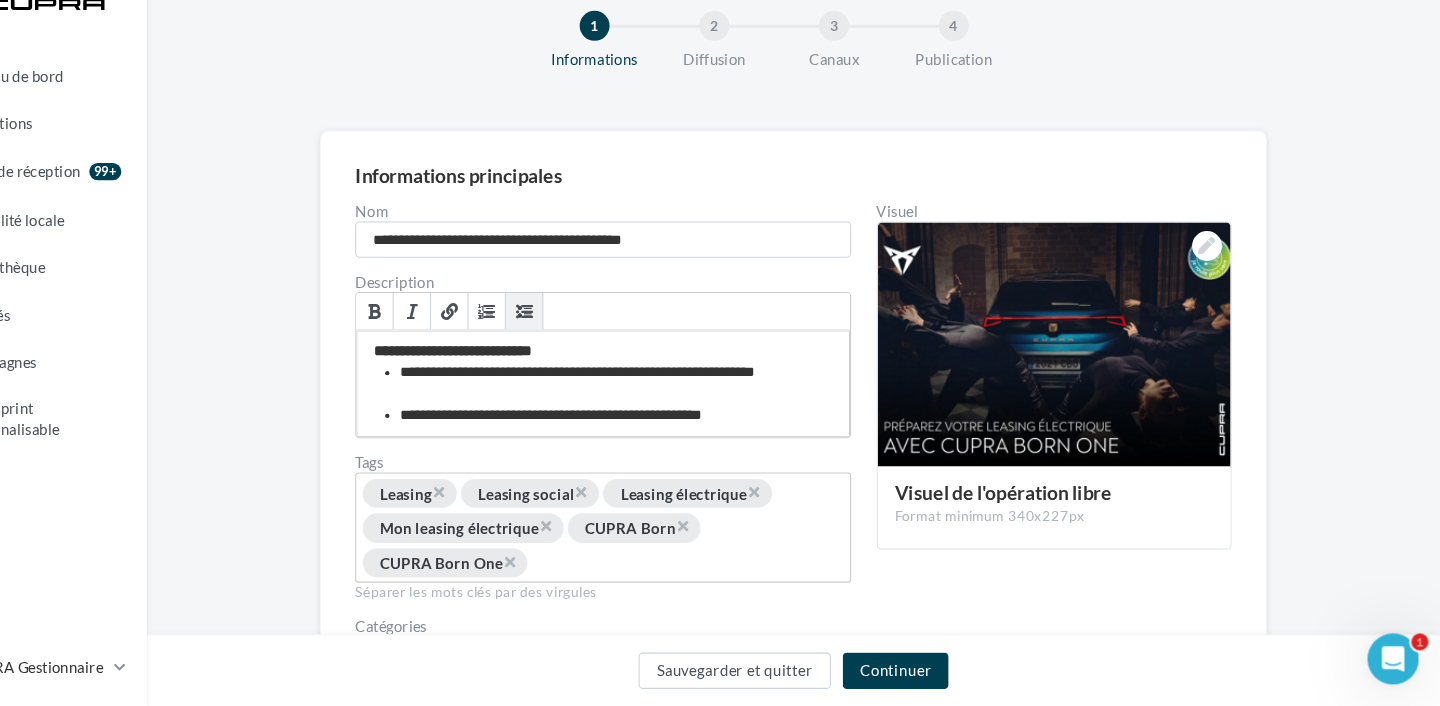 type 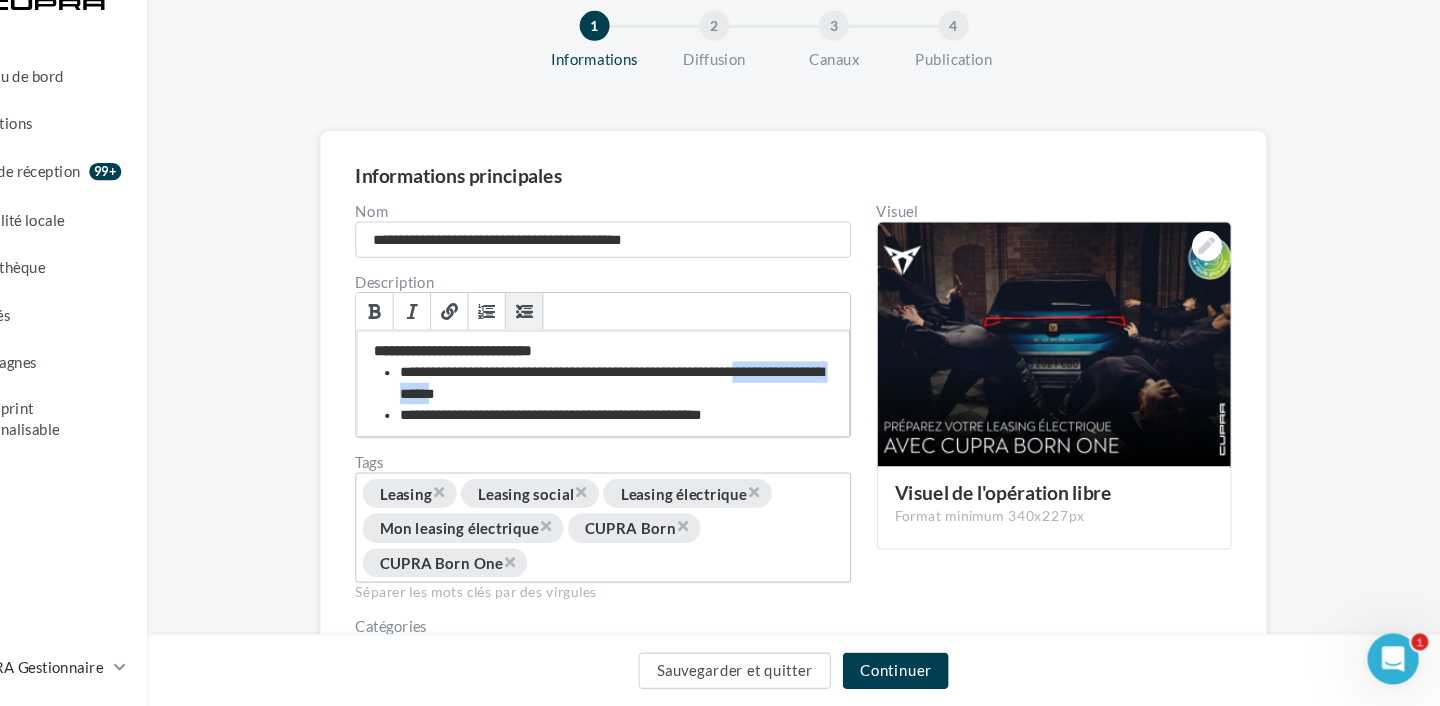 drag, startPoint x: 696, startPoint y: 412, endPoint x: 563, endPoint y: 408, distance: 133.06013 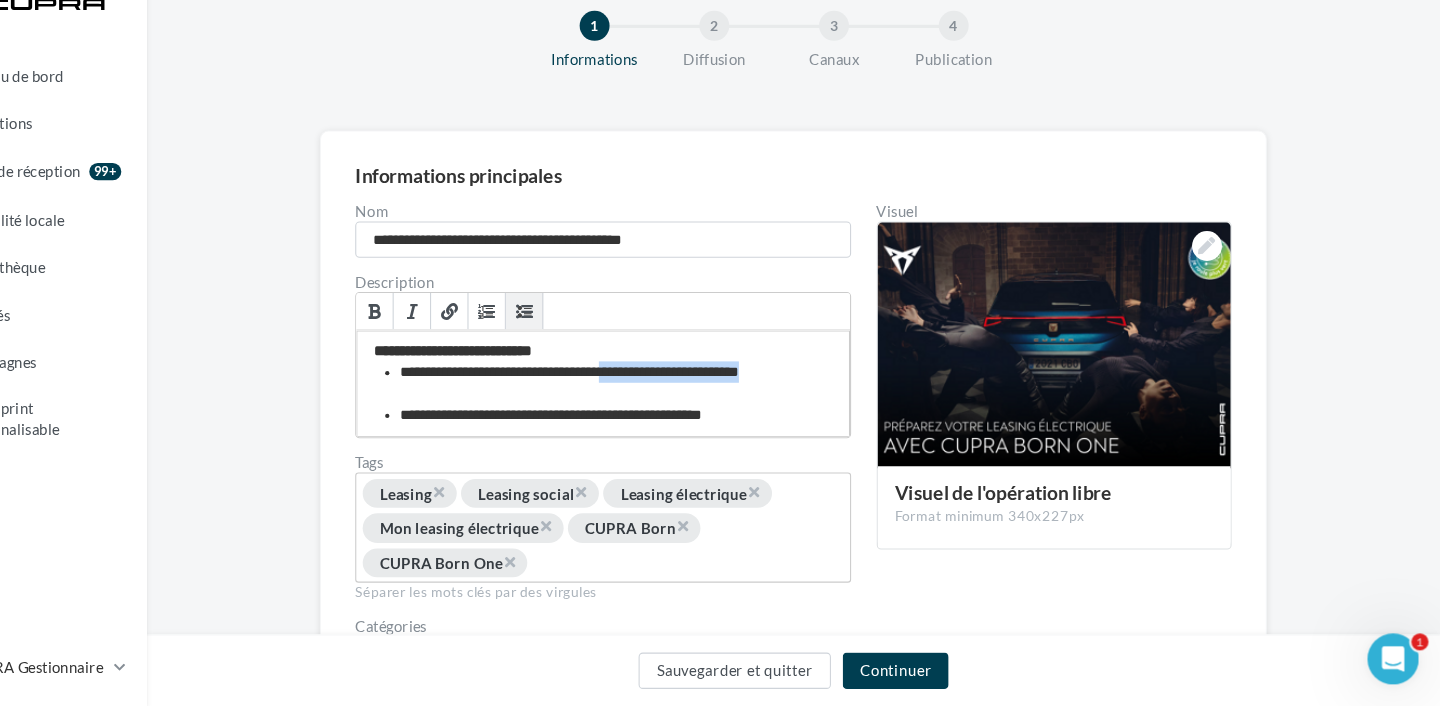 drag, startPoint x: 694, startPoint y: 391, endPoint x: 713, endPoint y: 405, distance: 23.600847 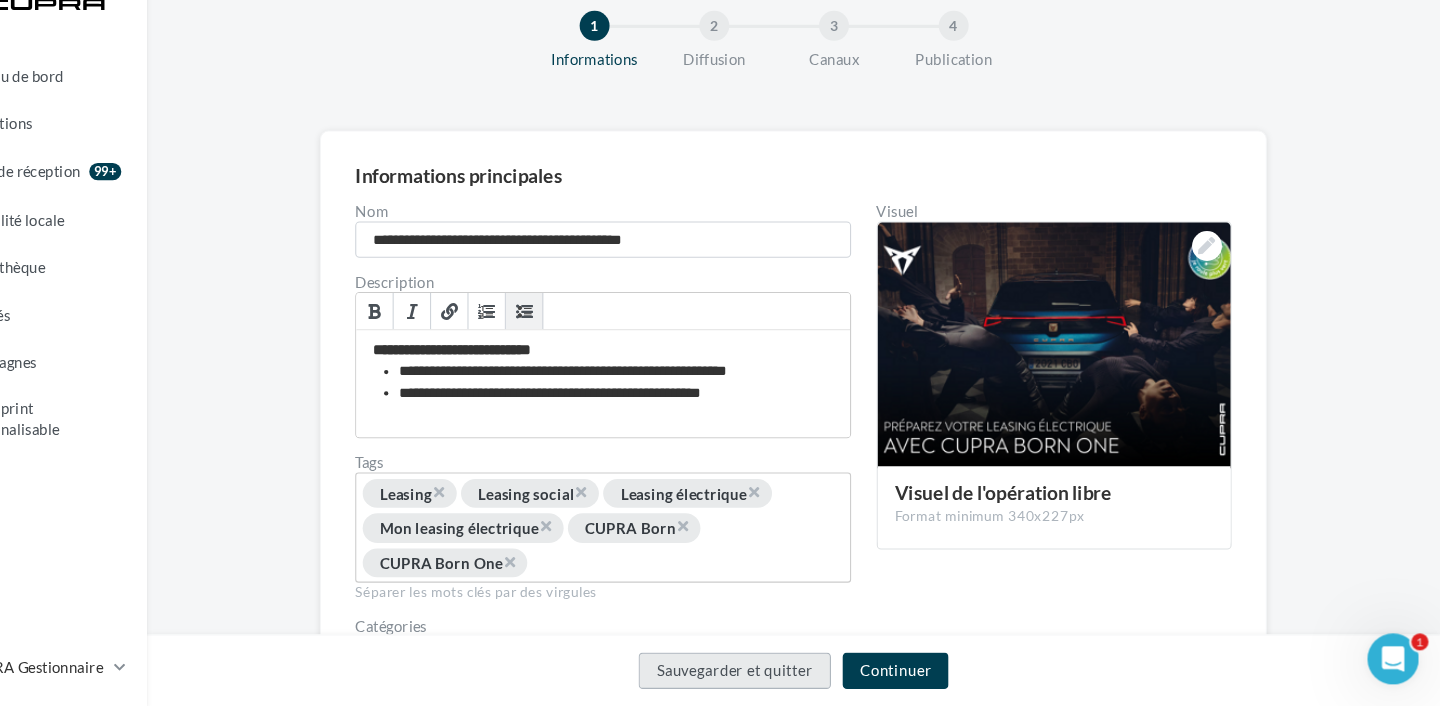click on "Sauvegarder et quitter" at bounding box center (780, 673) 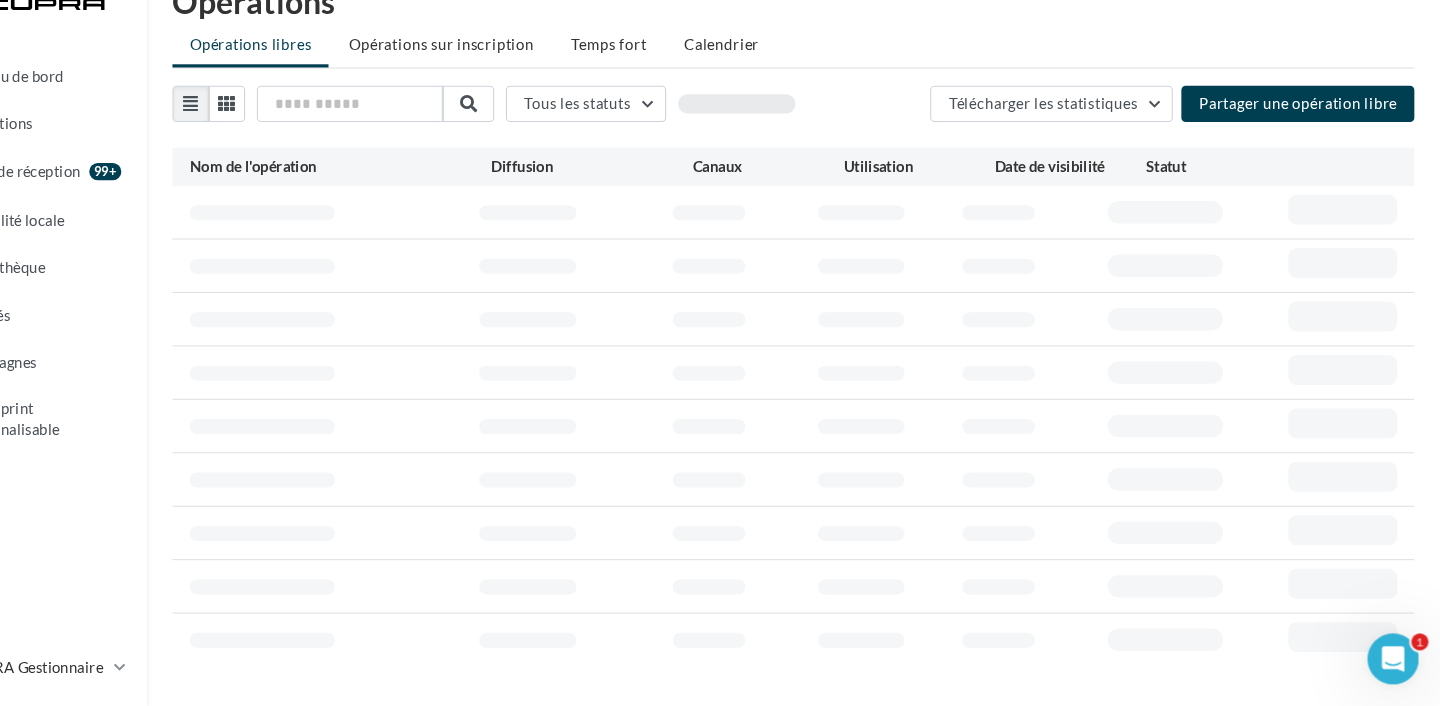 scroll, scrollTop: 32, scrollLeft: 0, axis: vertical 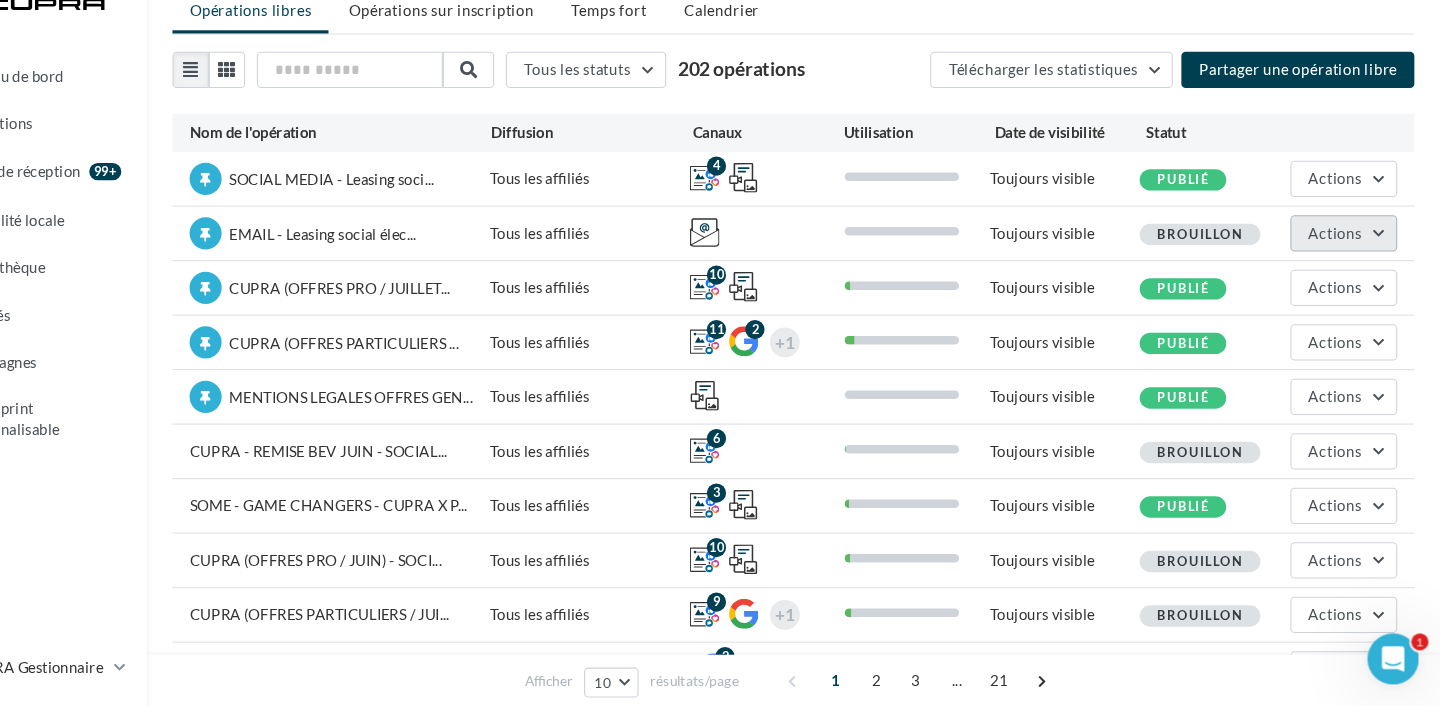 click on "Actions" at bounding box center [1342, 263] 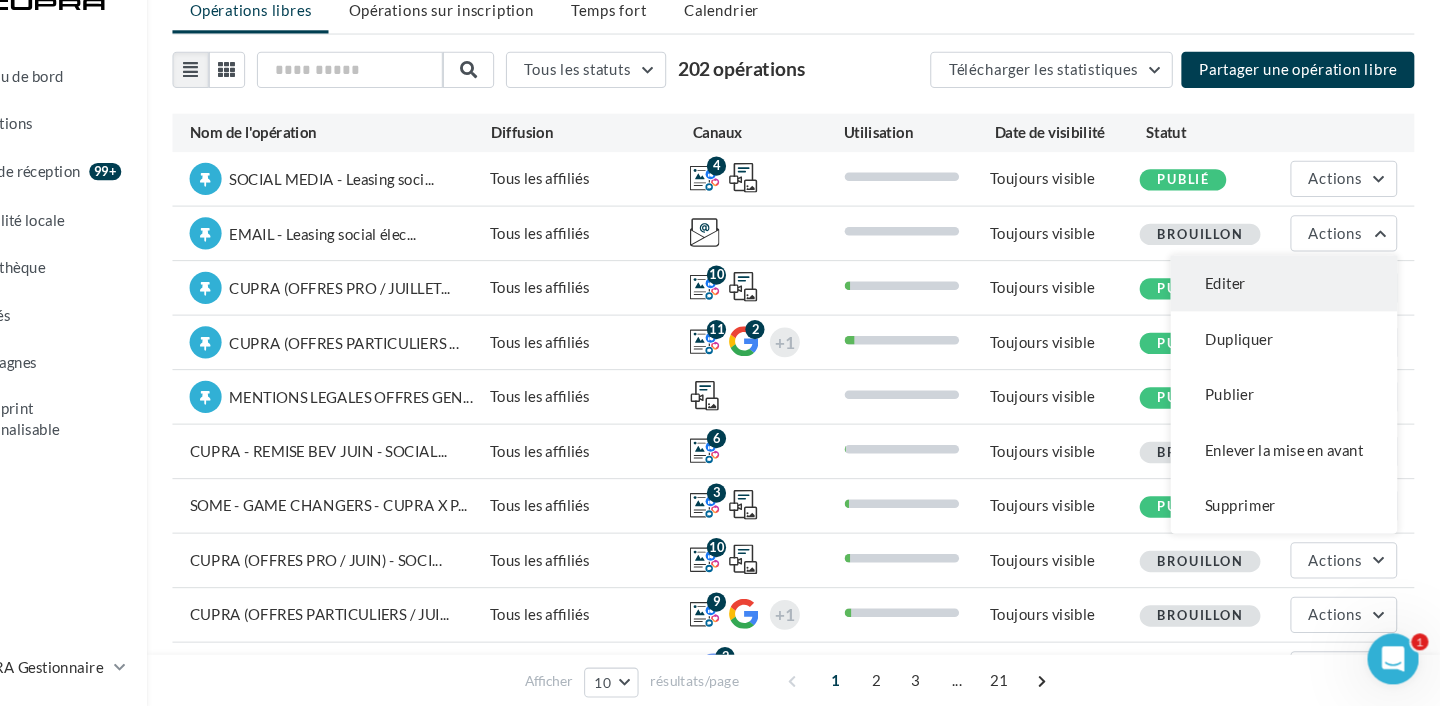 click on "Editer" at bounding box center (1294, 311) 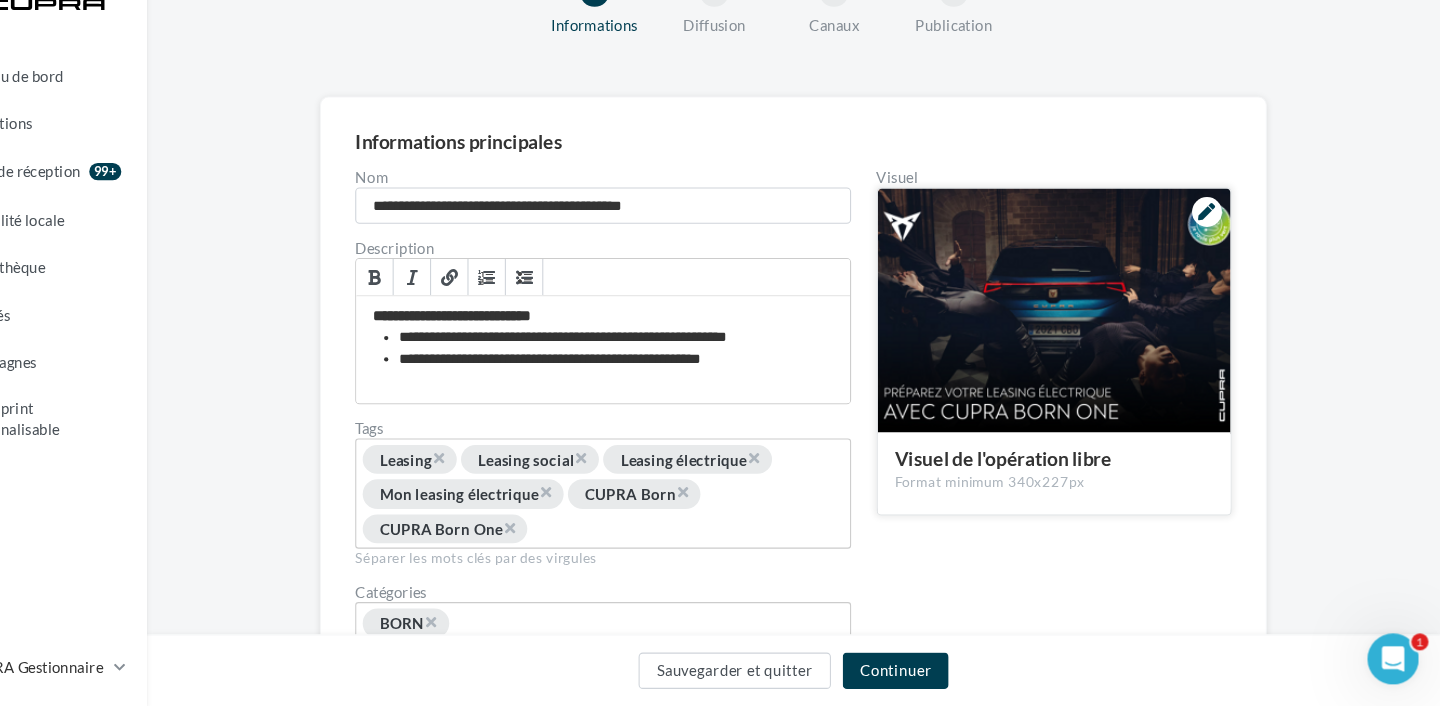 scroll, scrollTop: 0, scrollLeft: 0, axis: both 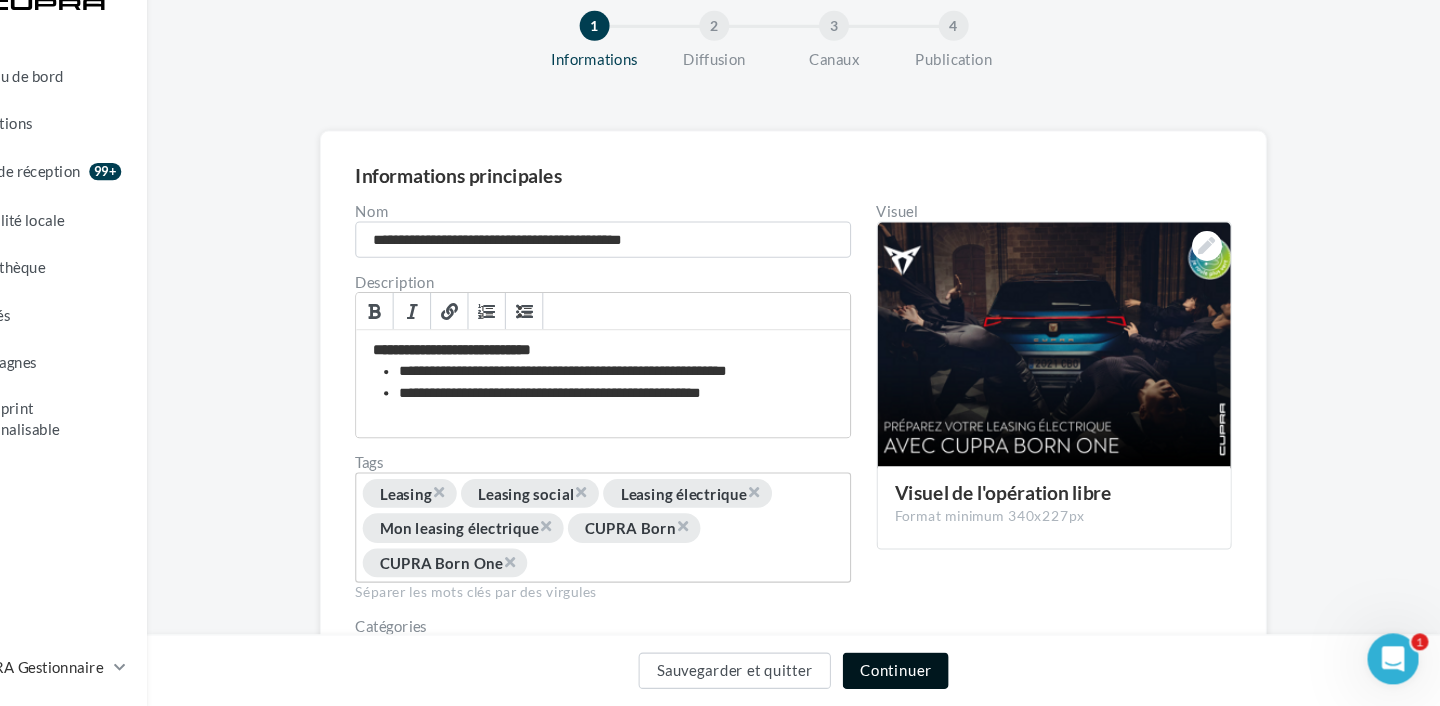 click on "Continuer" at bounding box center [930, 673] 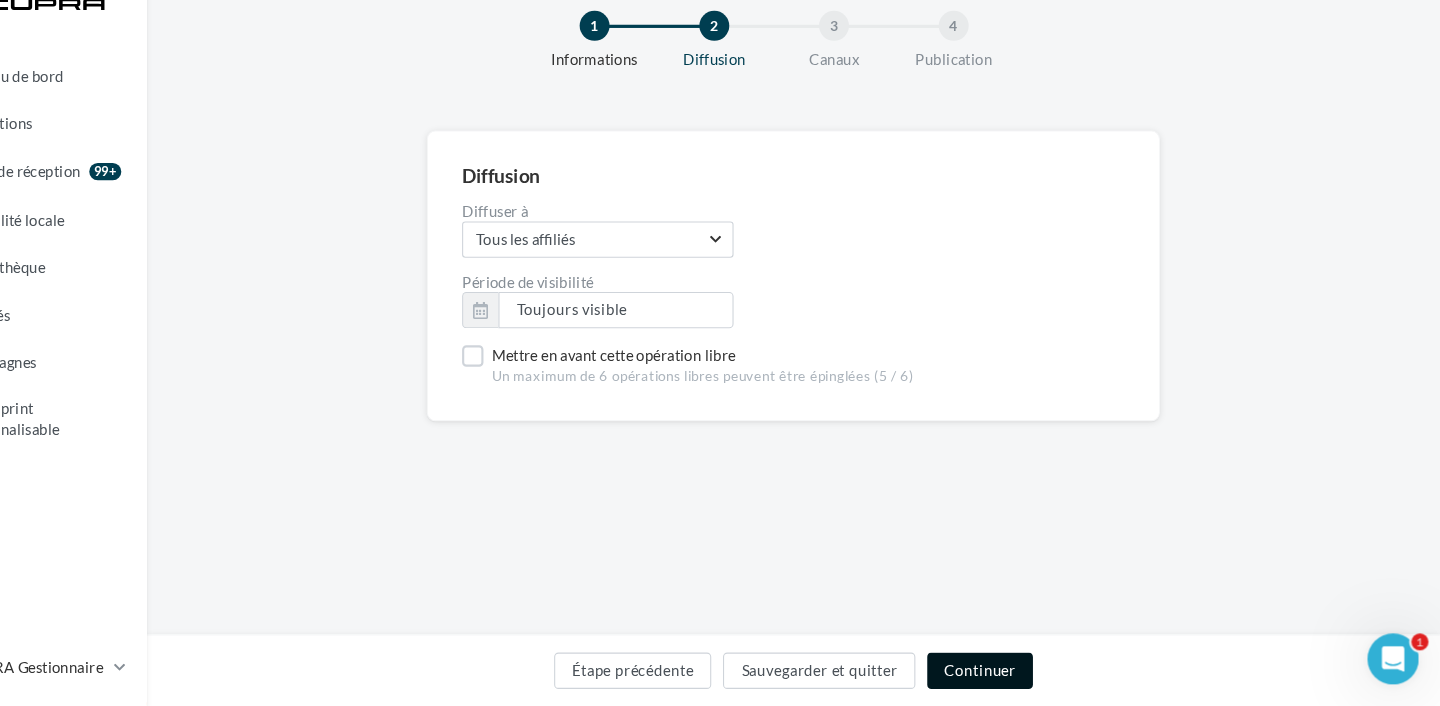 click on "Continuer" at bounding box center [1009, 673] 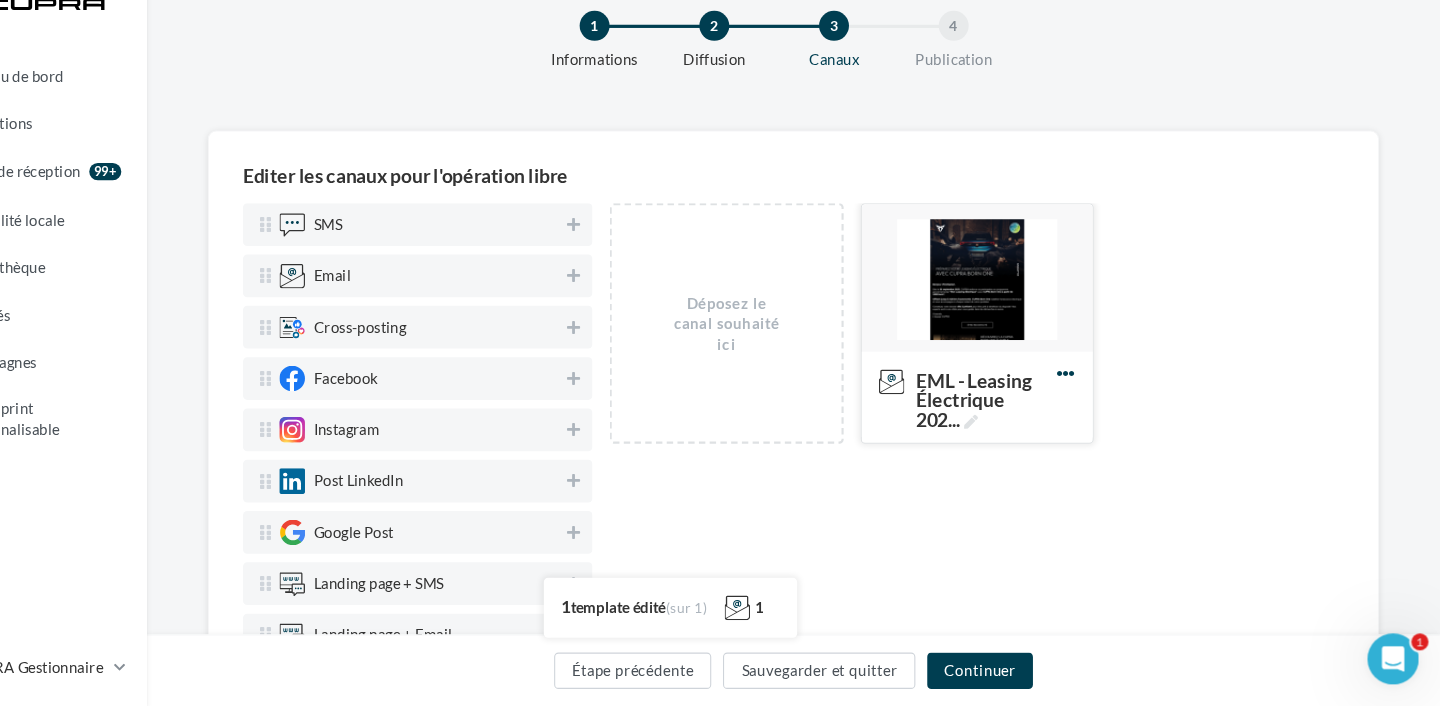 click at bounding box center [1090, 395] 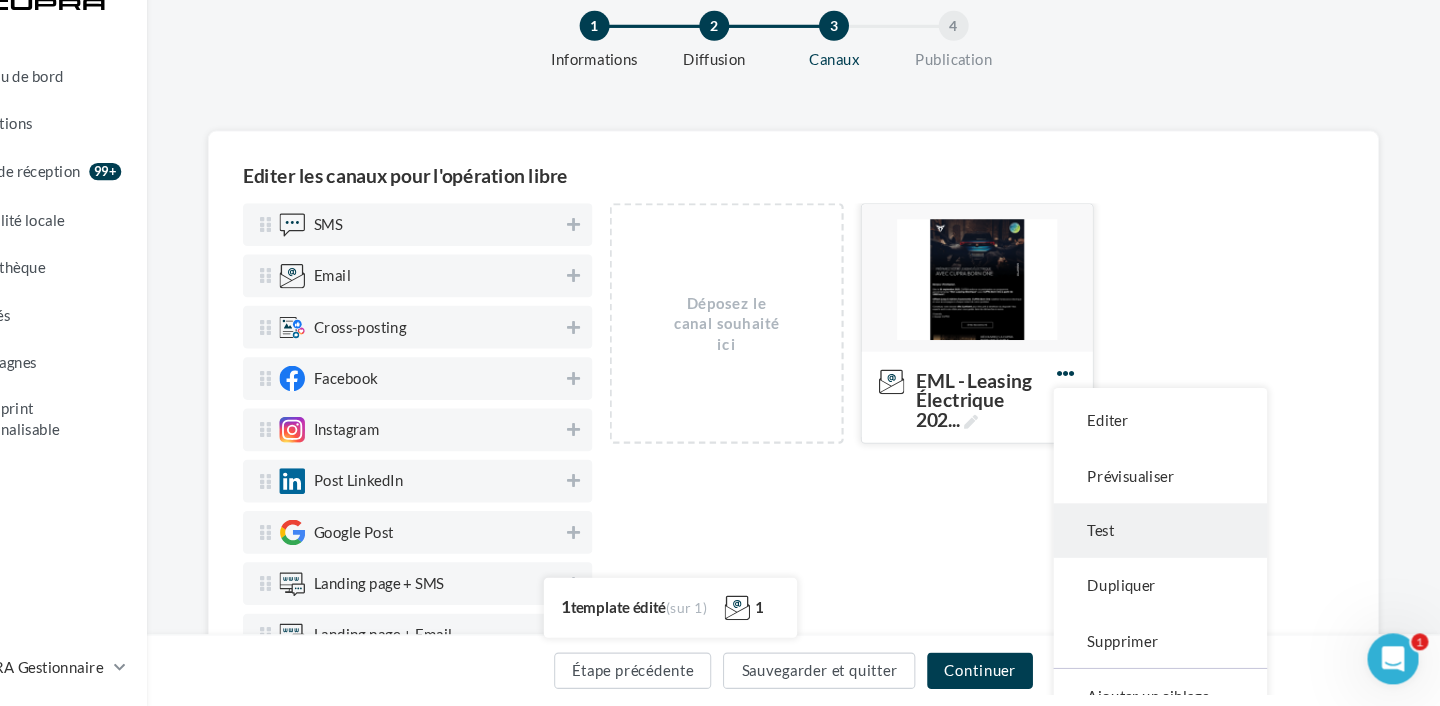 click on "Test" at bounding box center [1178, 542] 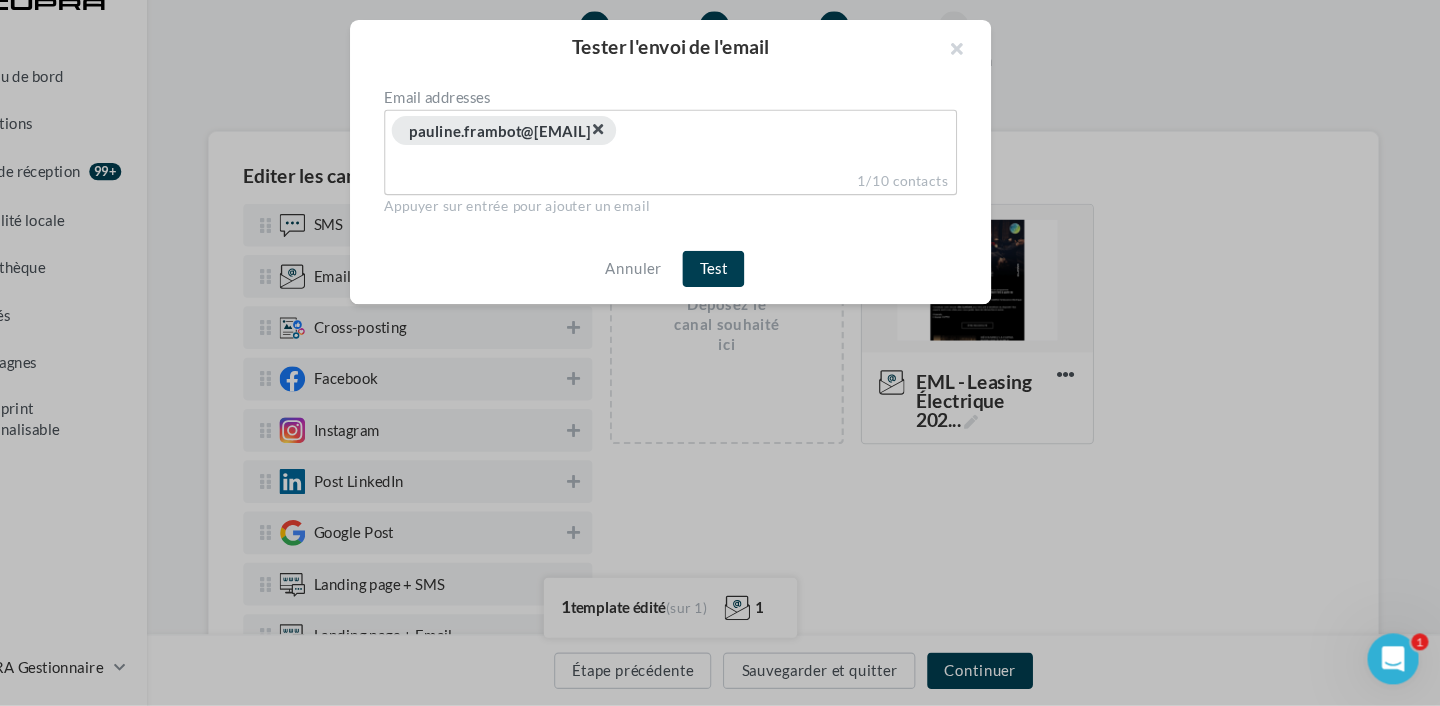 click on "×" at bounding box center (651, 166) 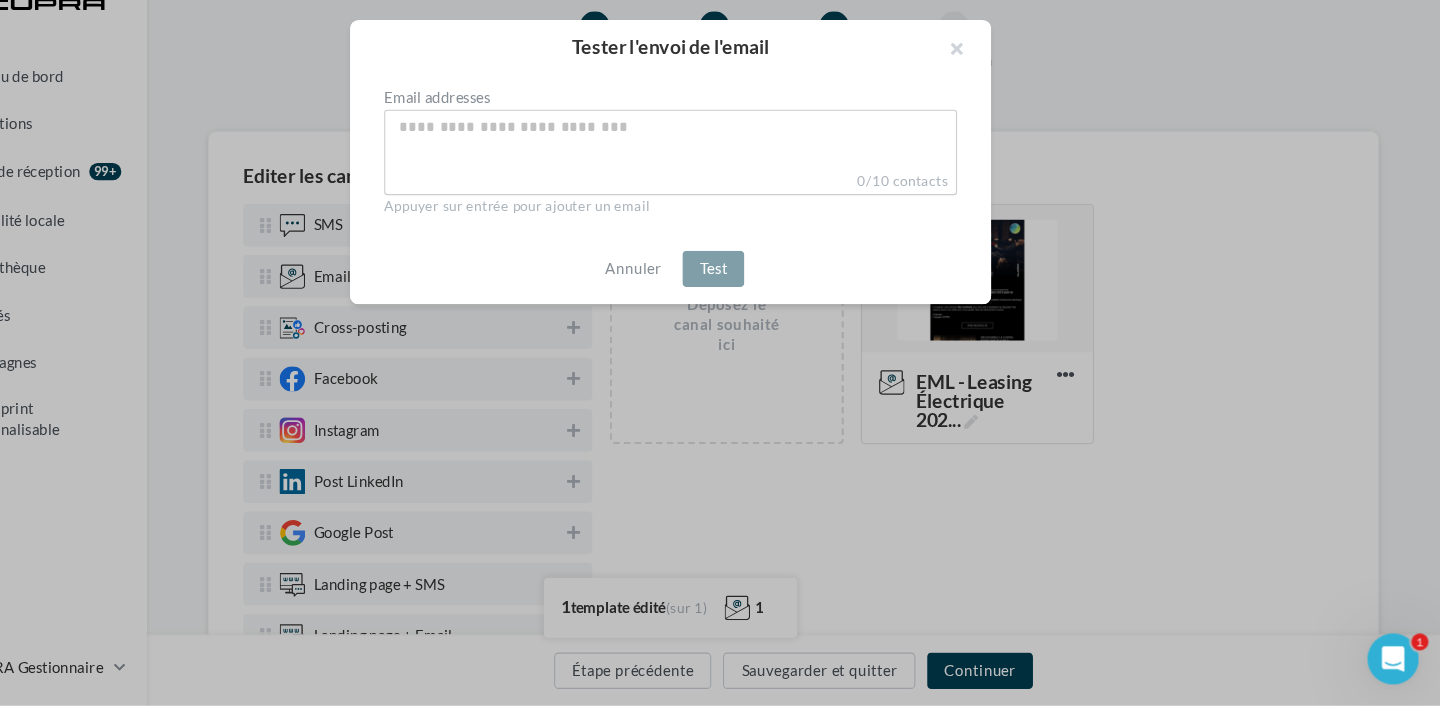 click at bounding box center (720, 164) 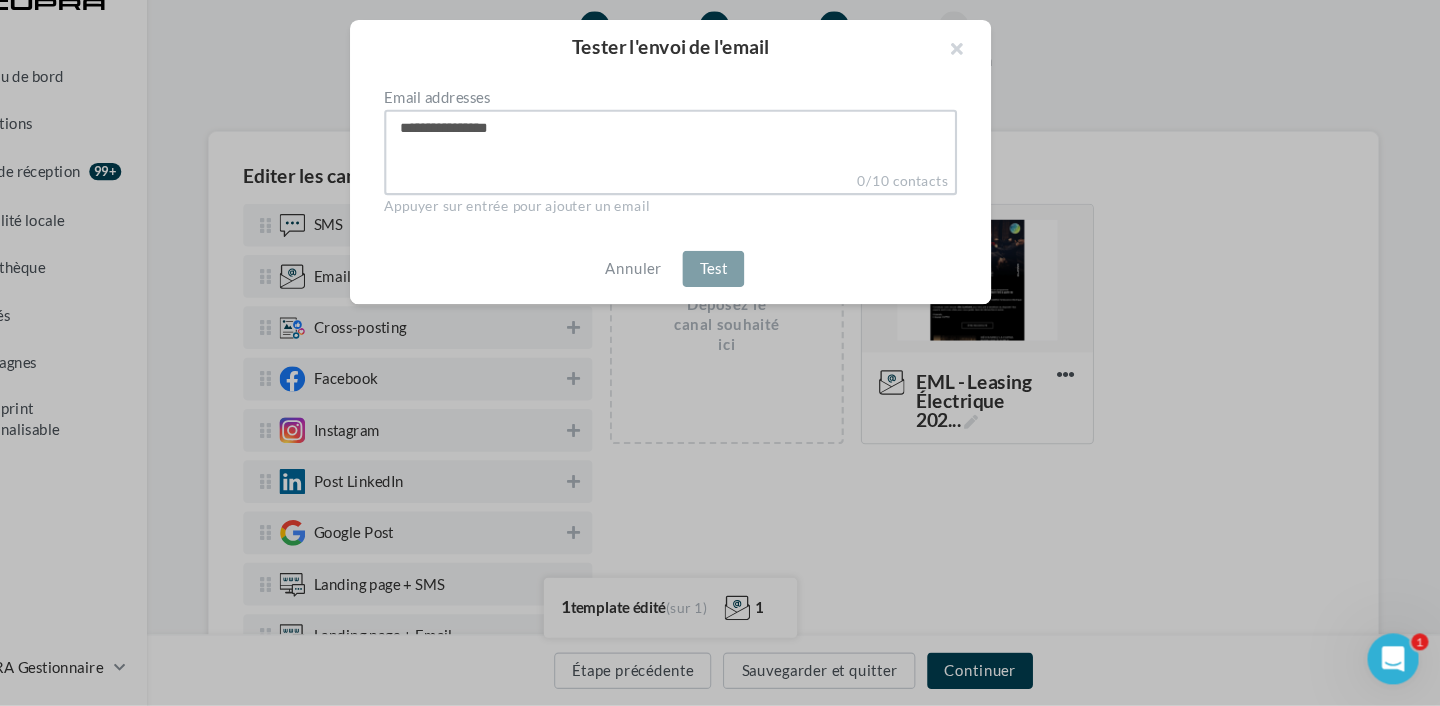 type on "**********" 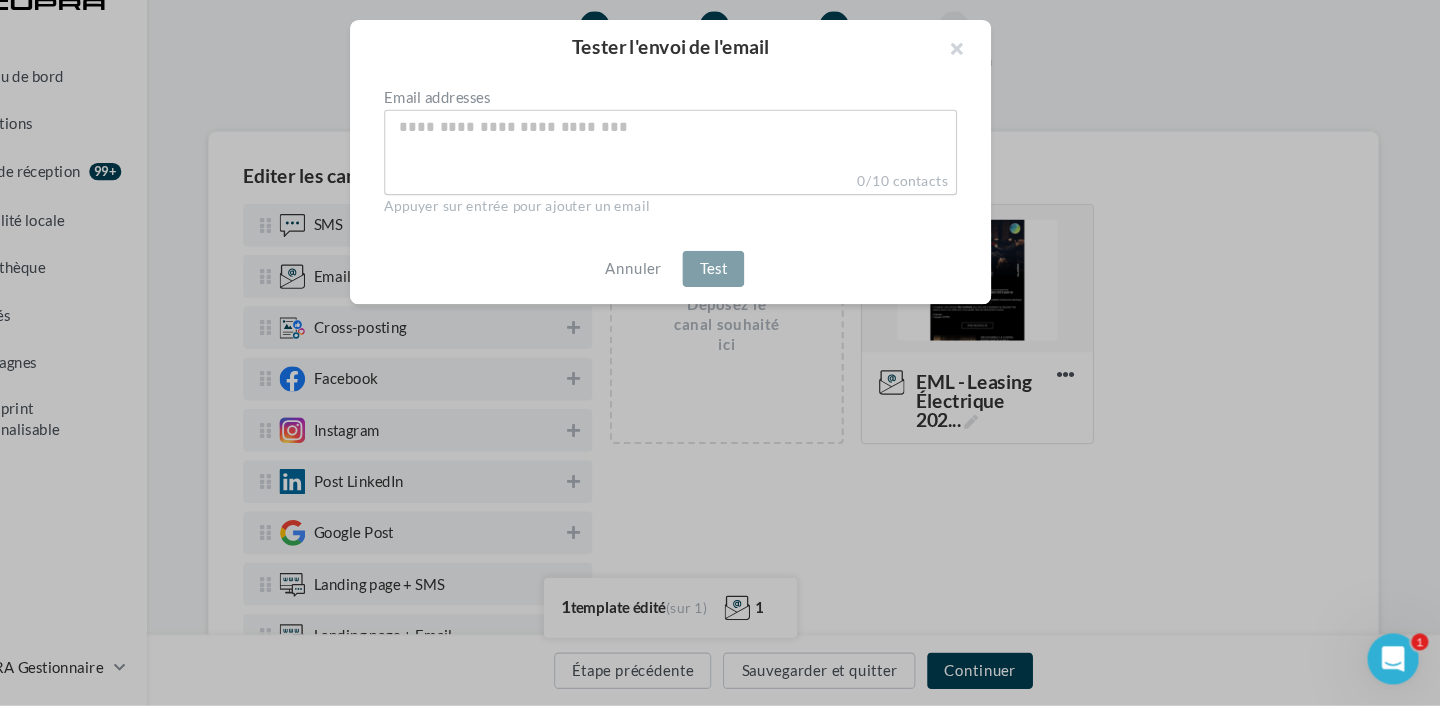 click at bounding box center [720, 188] 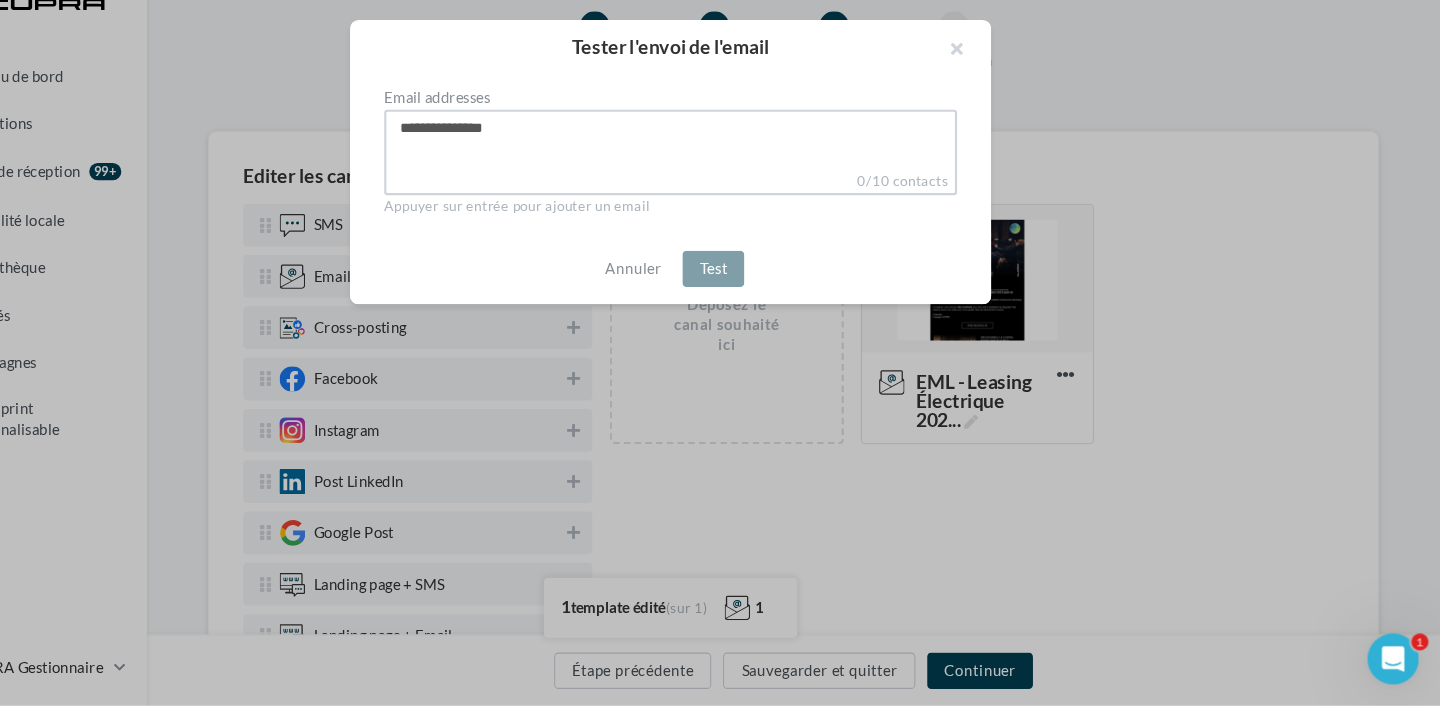 type on "**********" 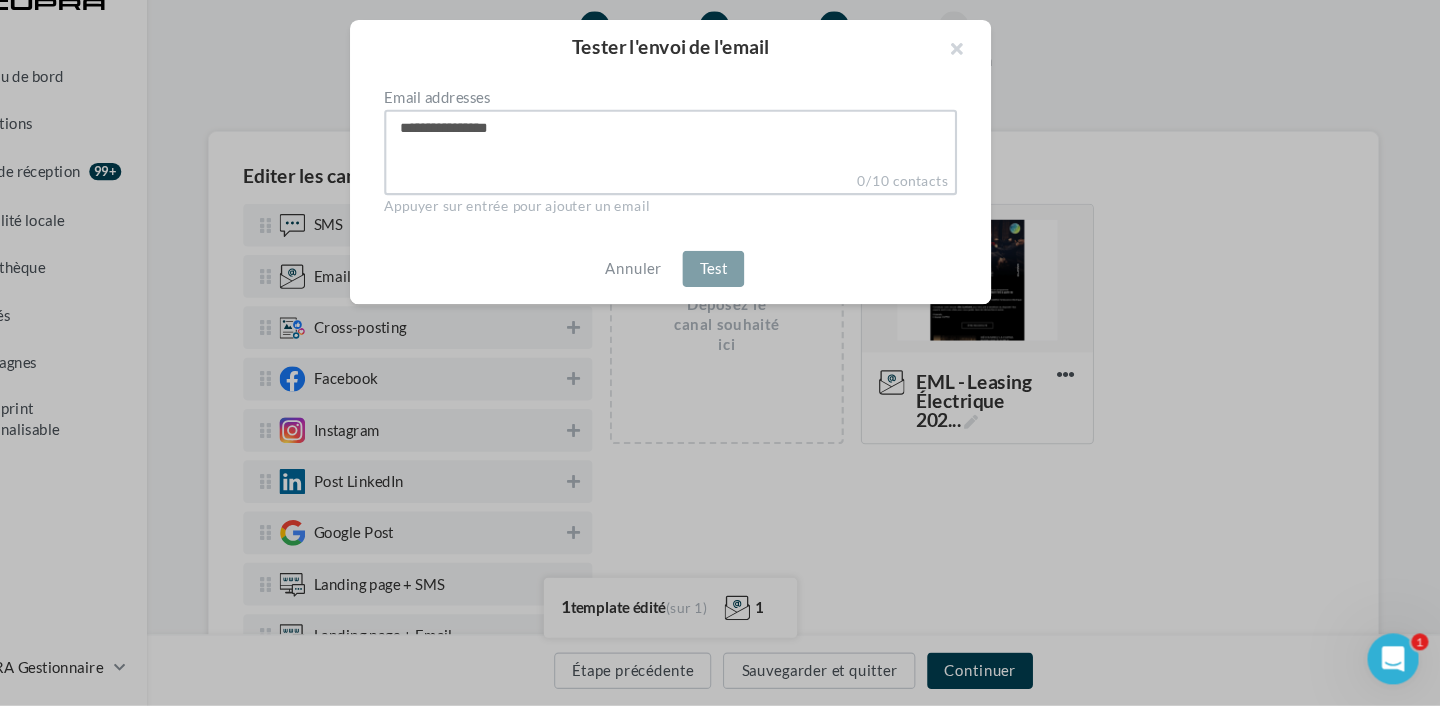 type 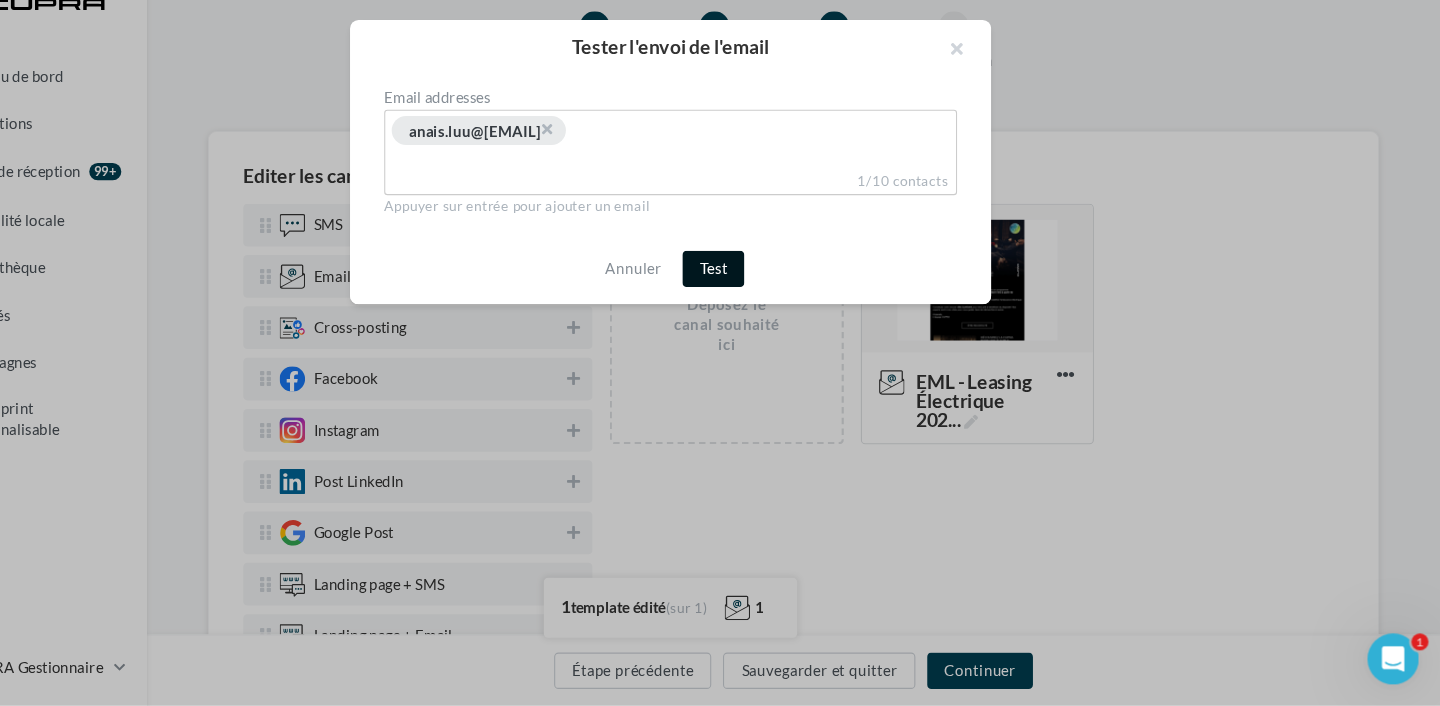 click on "Test" at bounding box center [760, 297] 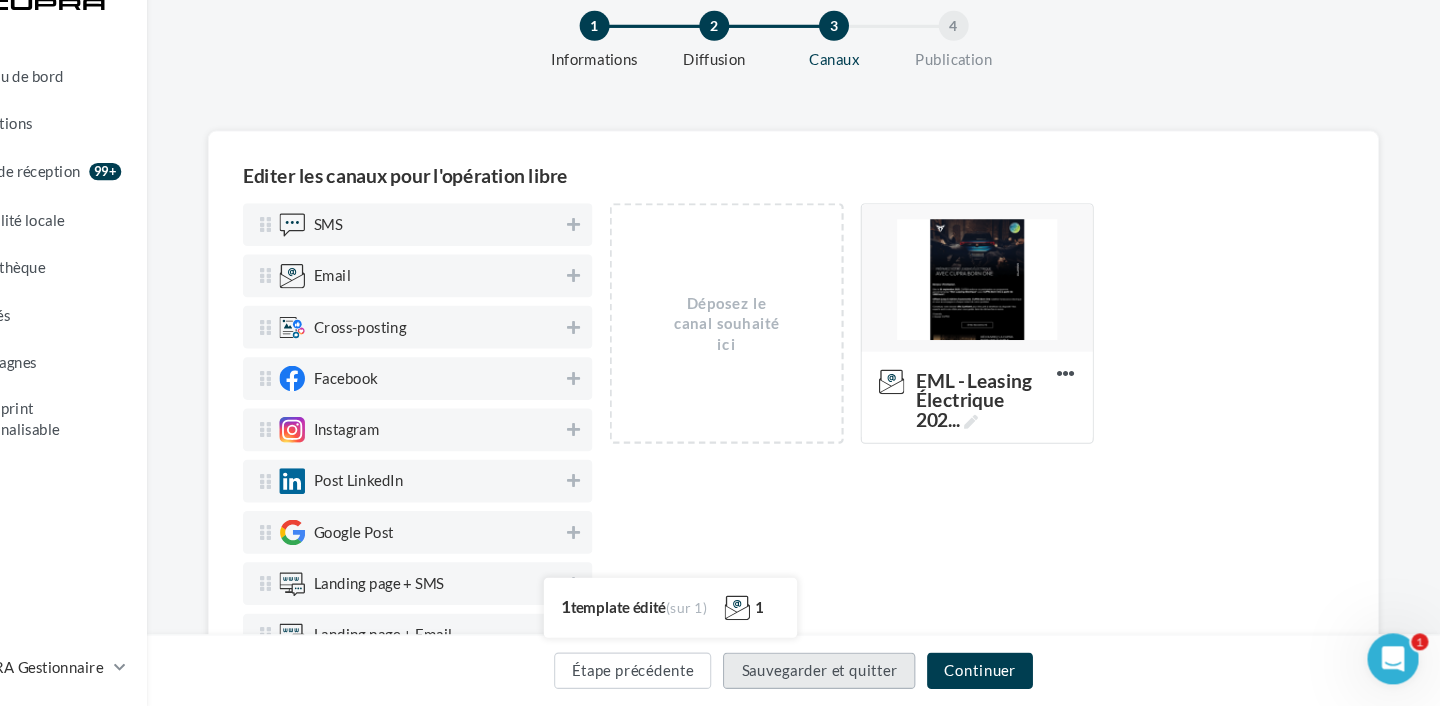 click on "Sauvegarder et quitter" at bounding box center (859, 673) 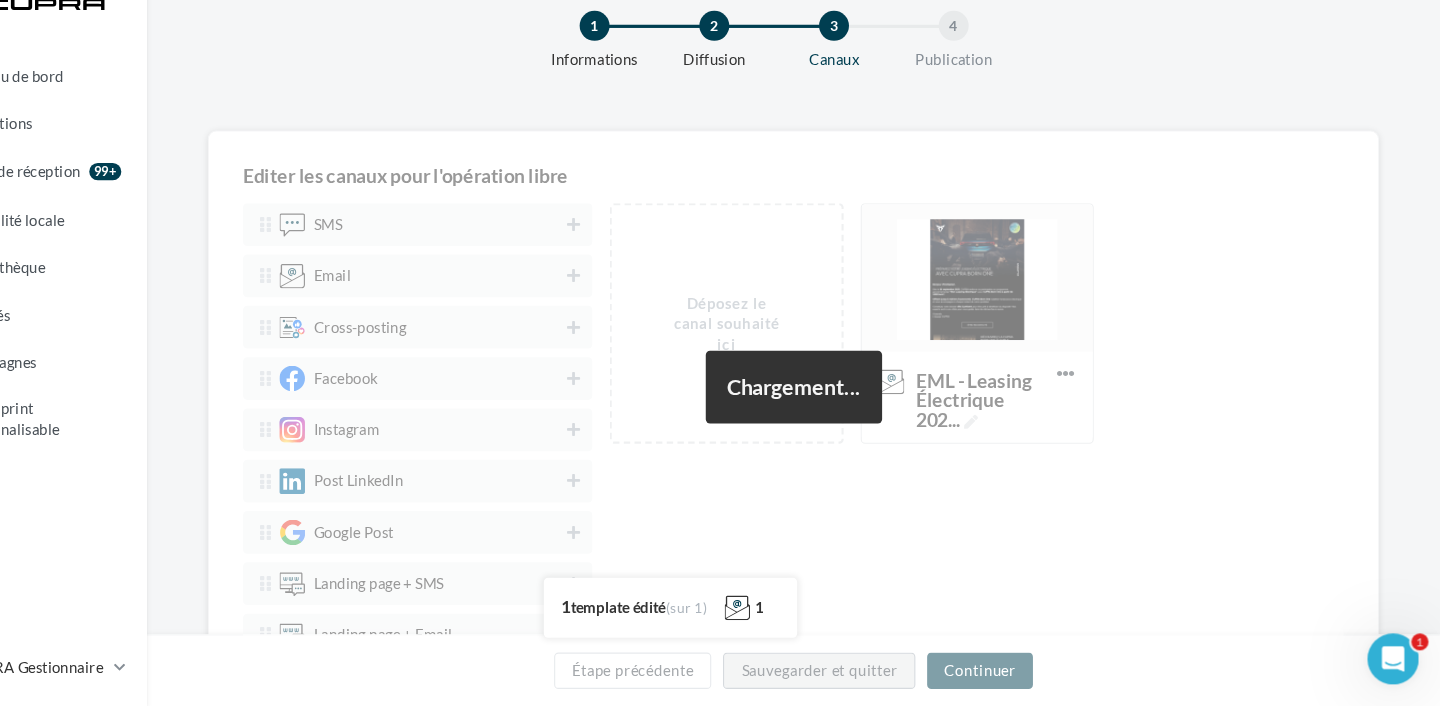 scroll, scrollTop: 32, scrollLeft: 0, axis: vertical 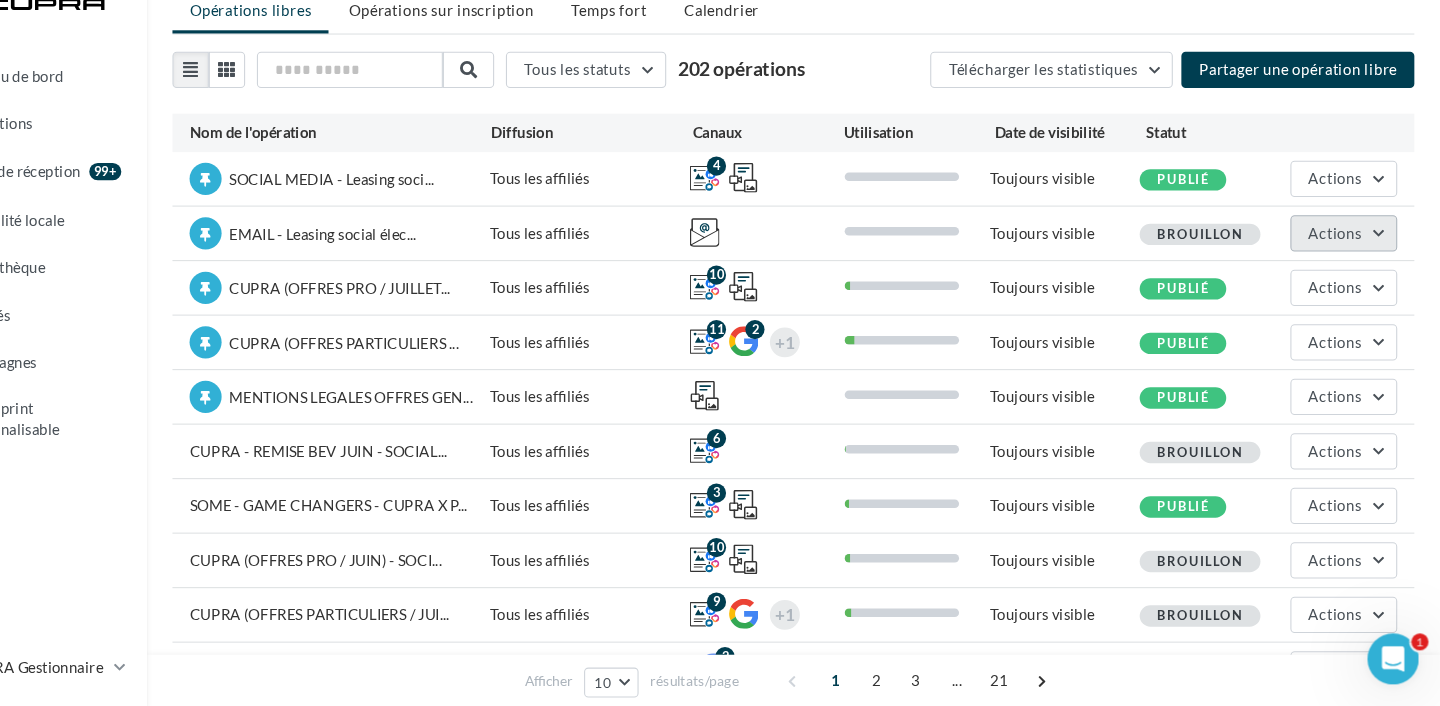 click on "Actions" at bounding box center (1342, 263) 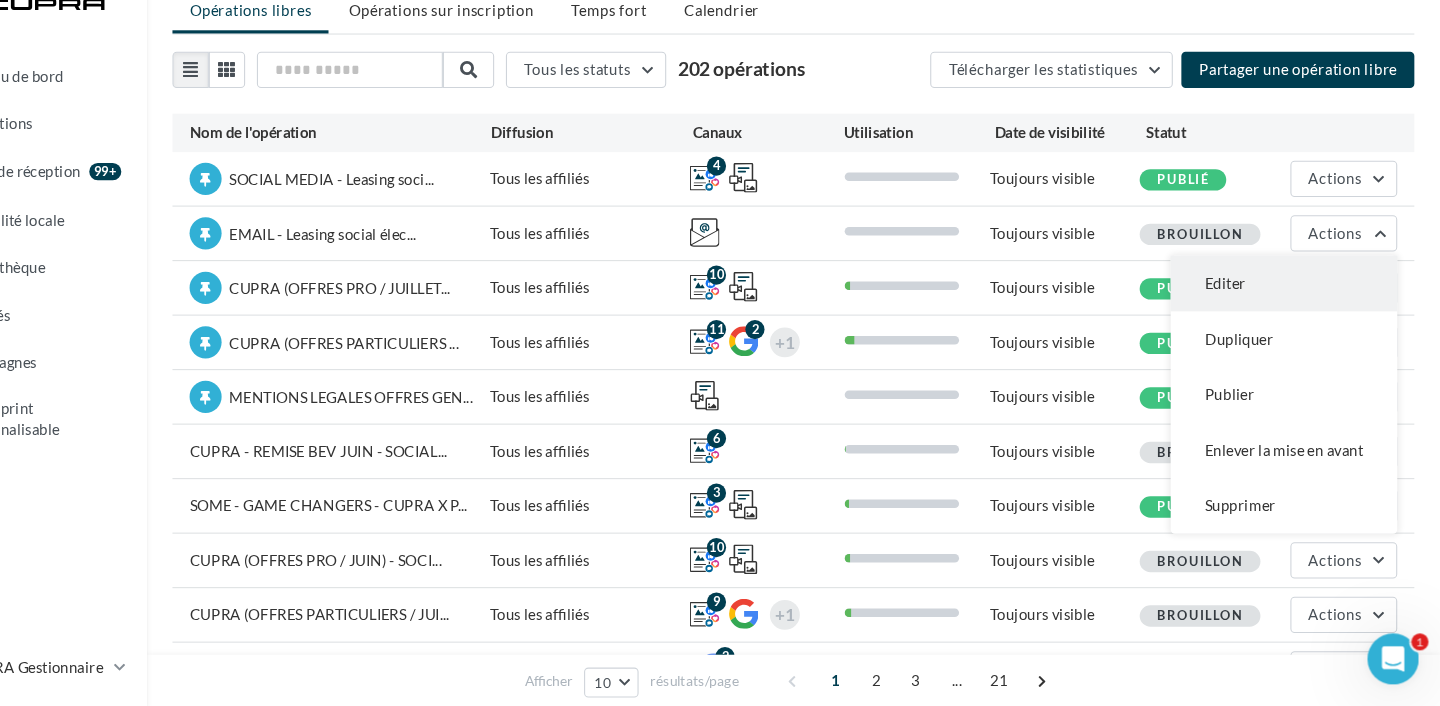click on "Editer" at bounding box center [1294, 311] 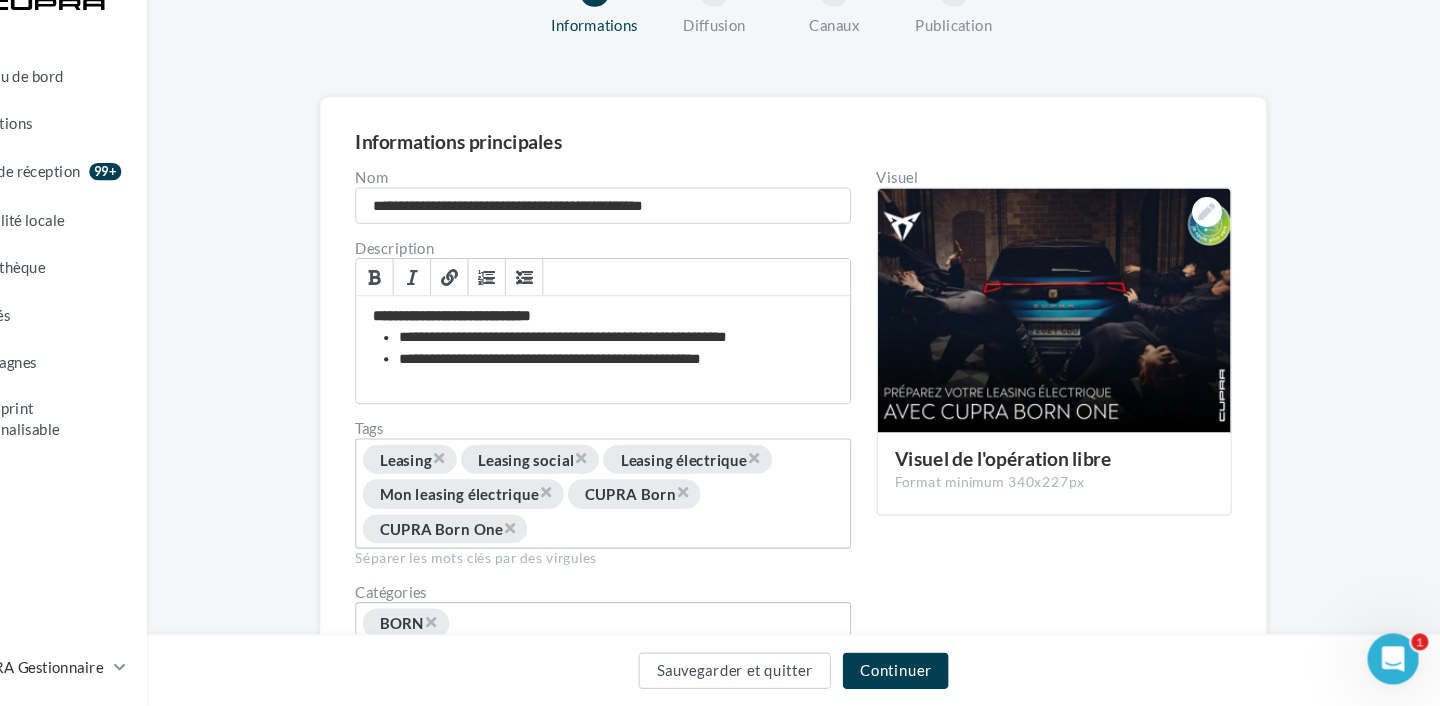scroll, scrollTop: 0, scrollLeft: 0, axis: both 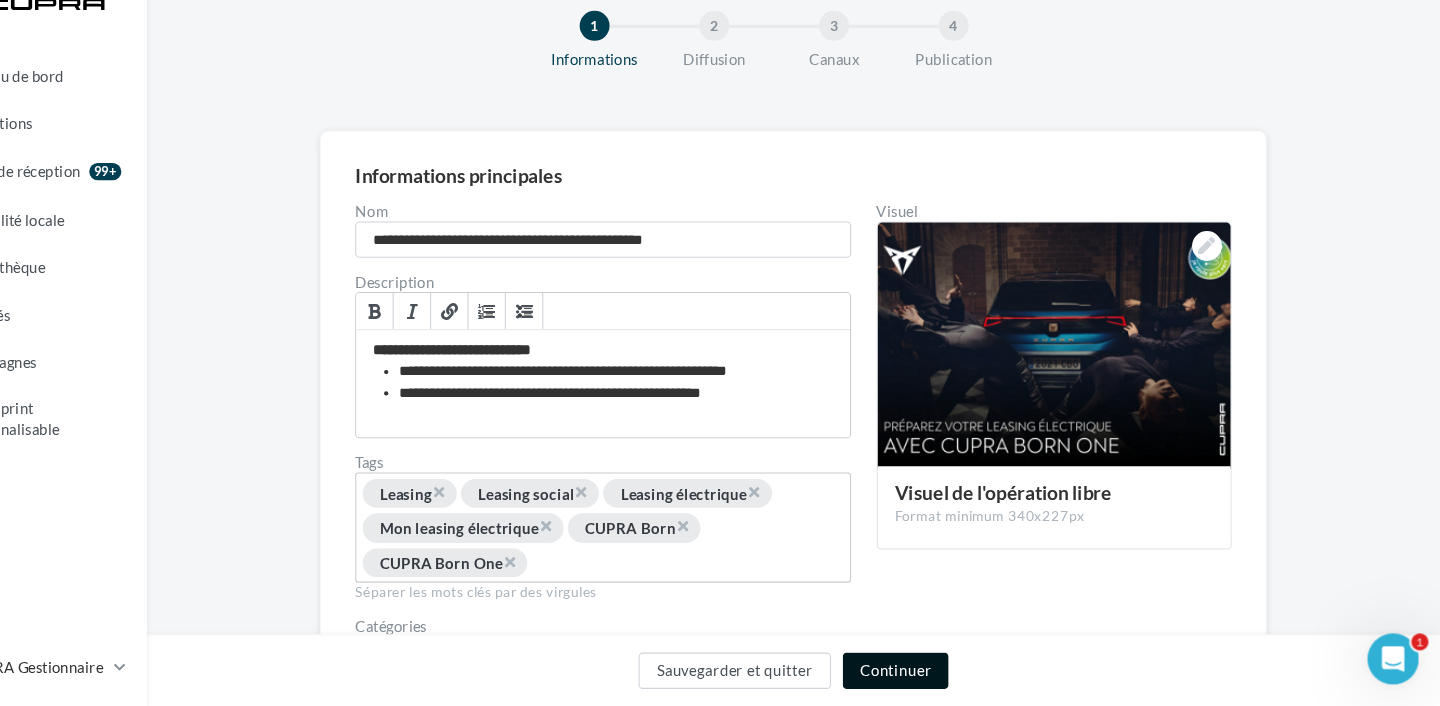 click on "Continuer" at bounding box center [930, 673] 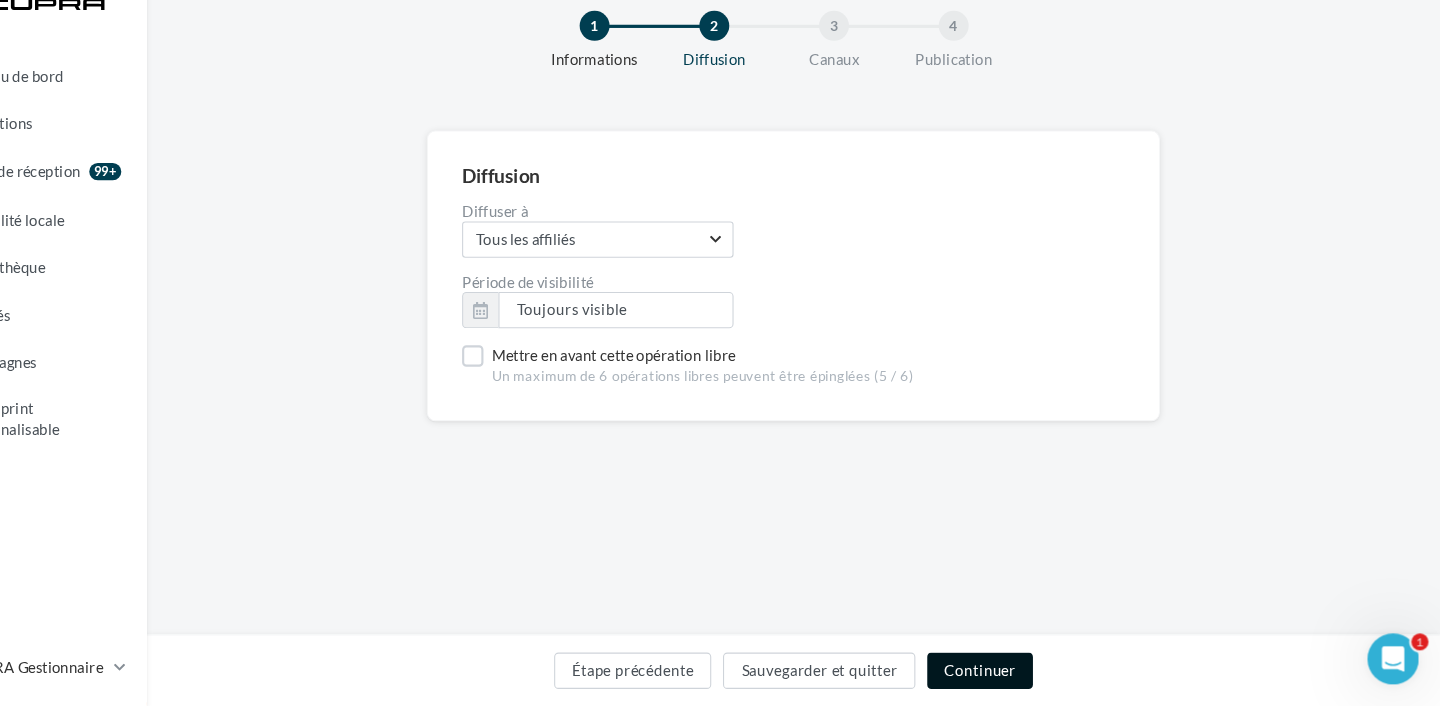 click on "Continuer" at bounding box center [1009, 673] 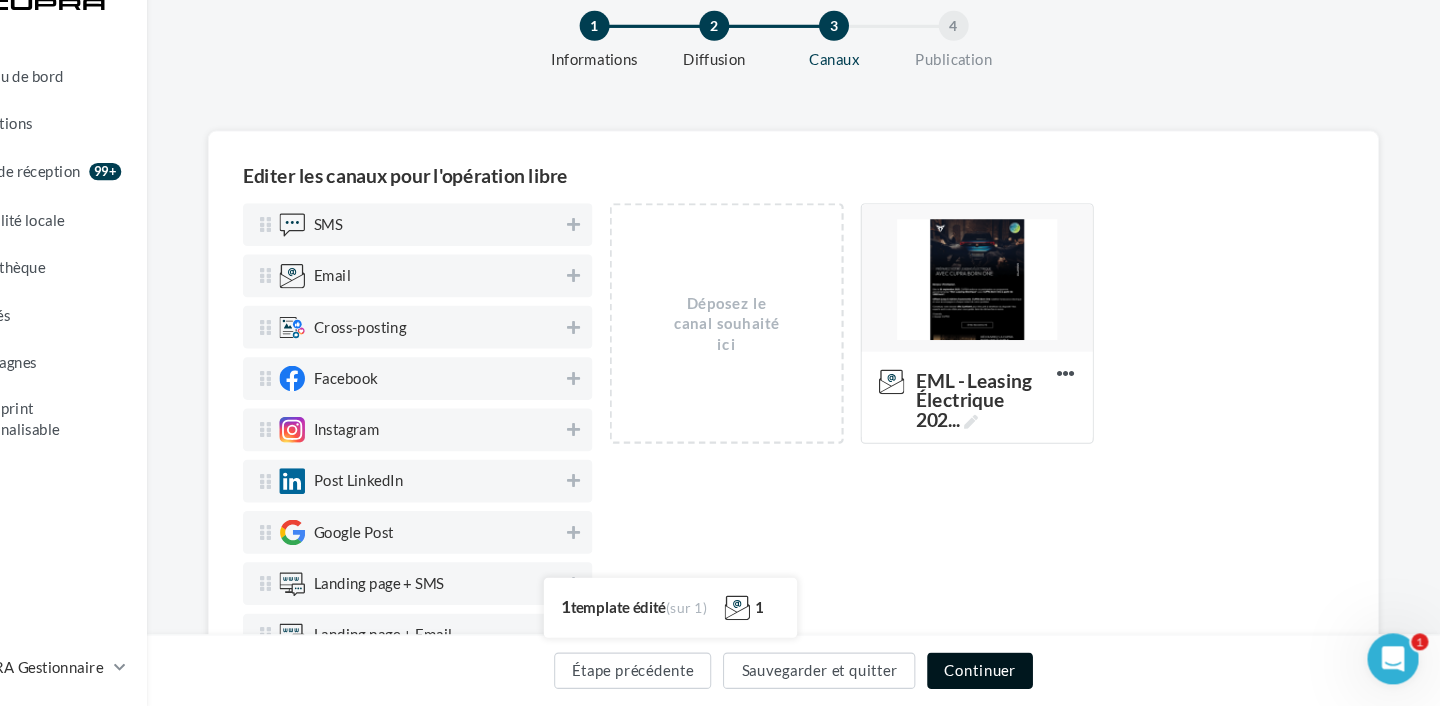 click on "Continuer" at bounding box center [1009, 673] 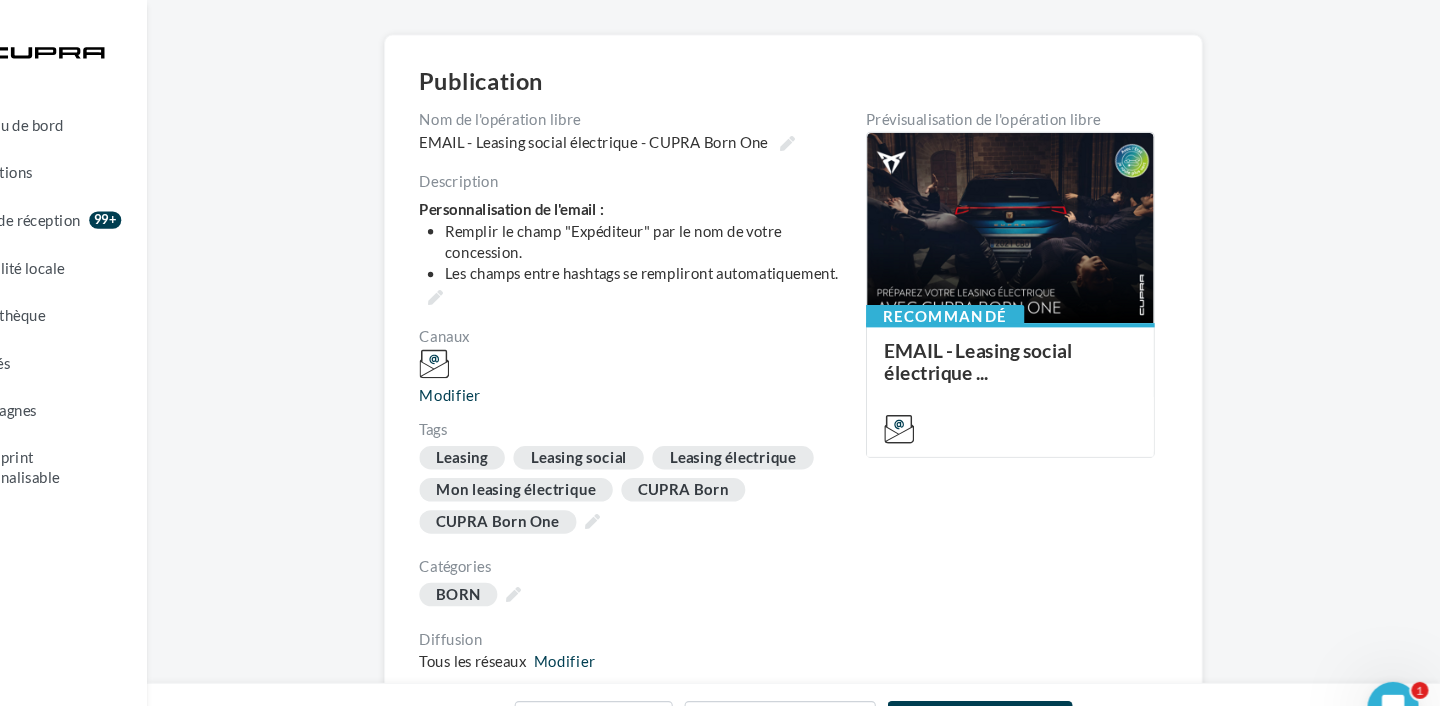 scroll, scrollTop: 264, scrollLeft: 0, axis: vertical 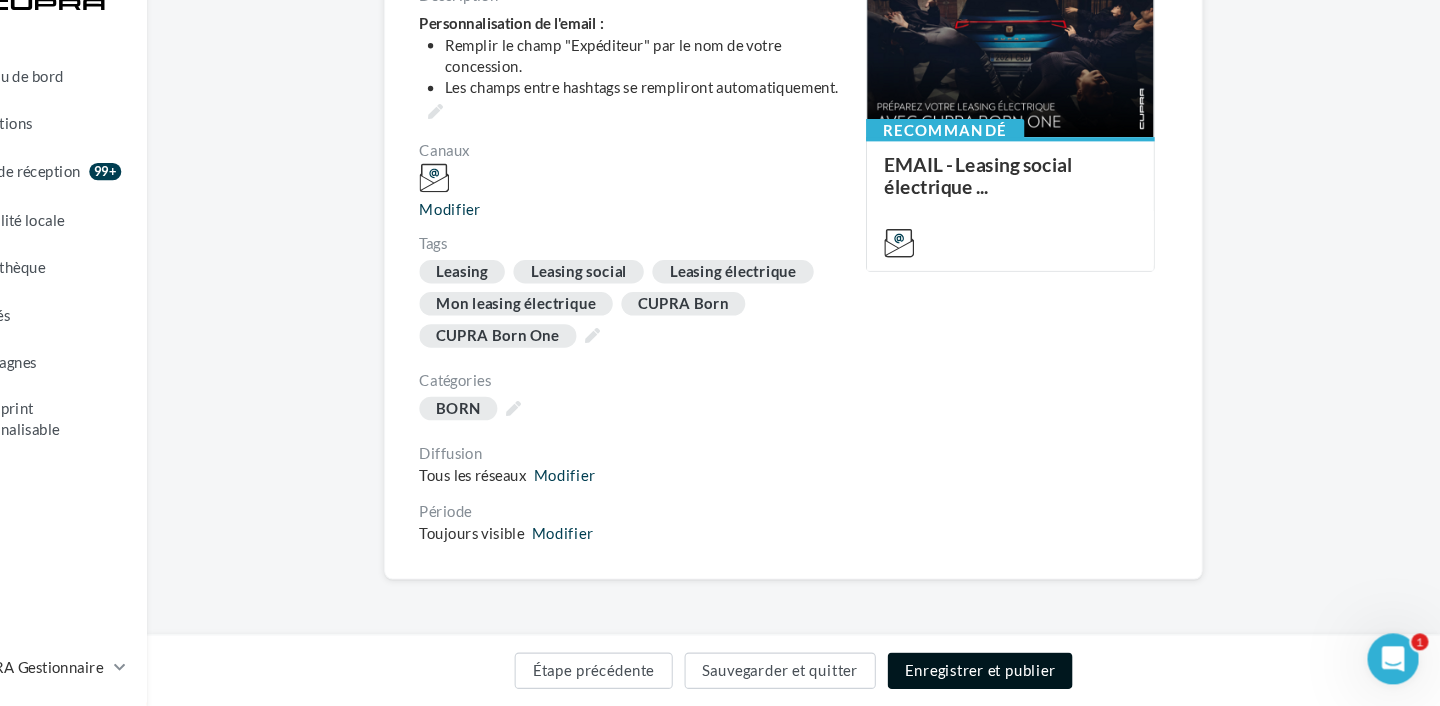 click on "Enregistrer et publier" at bounding box center [1009, 673] 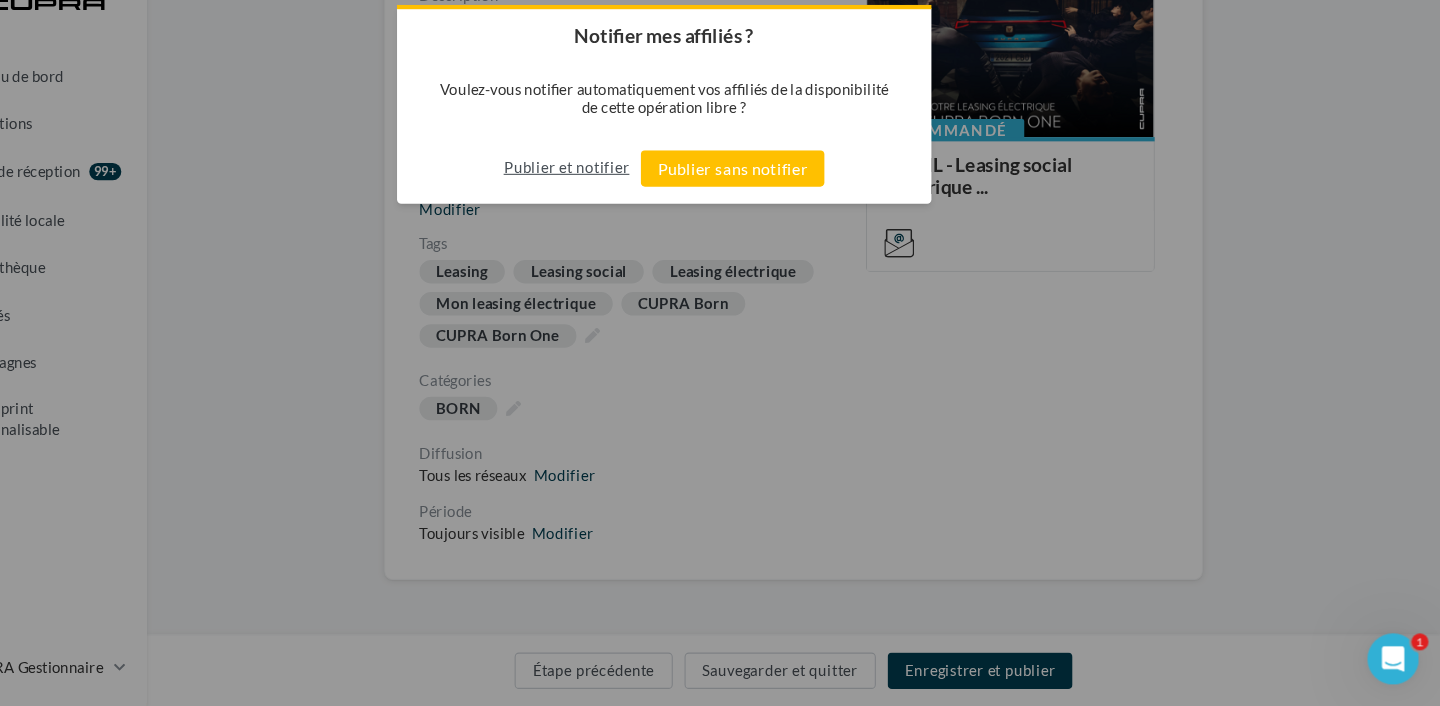 click on "Publier et notifier" at bounding box center [623, 202] 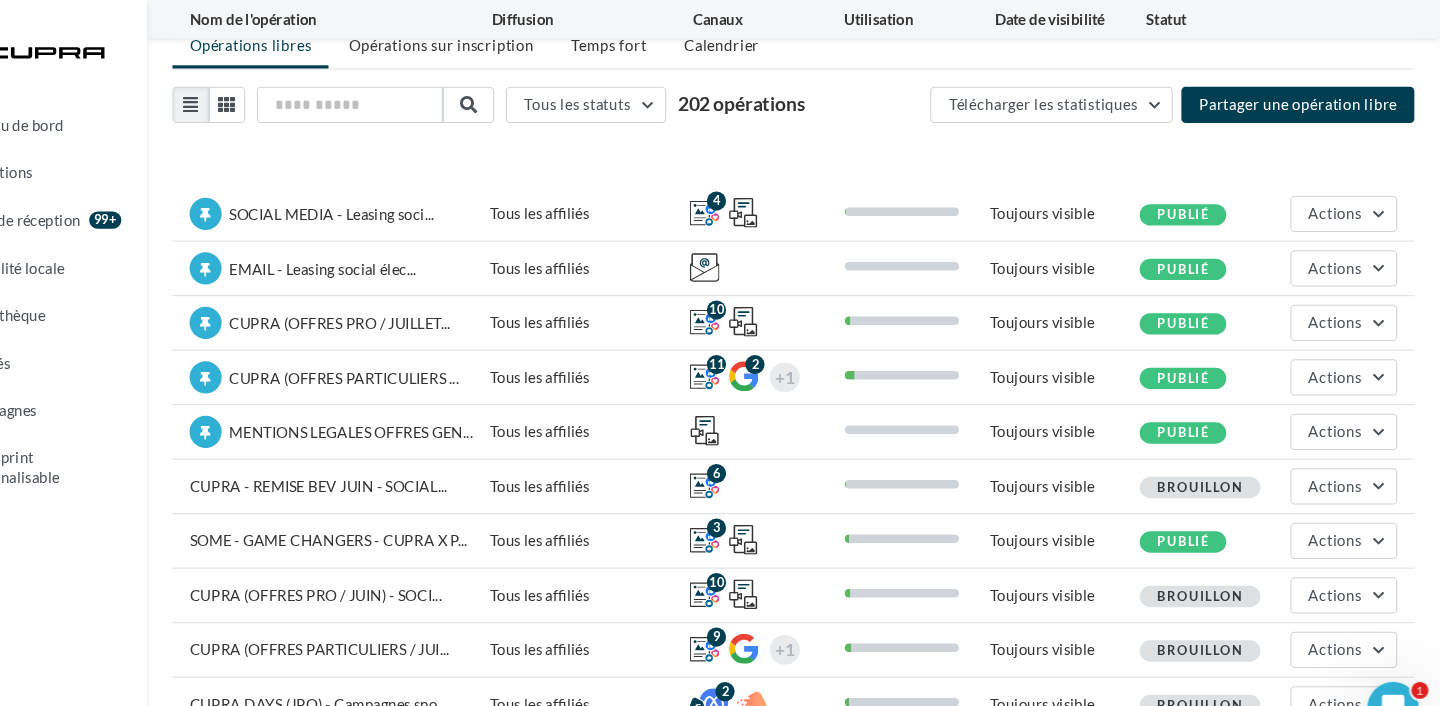 scroll, scrollTop: 0, scrollLeft: 0, axis: both 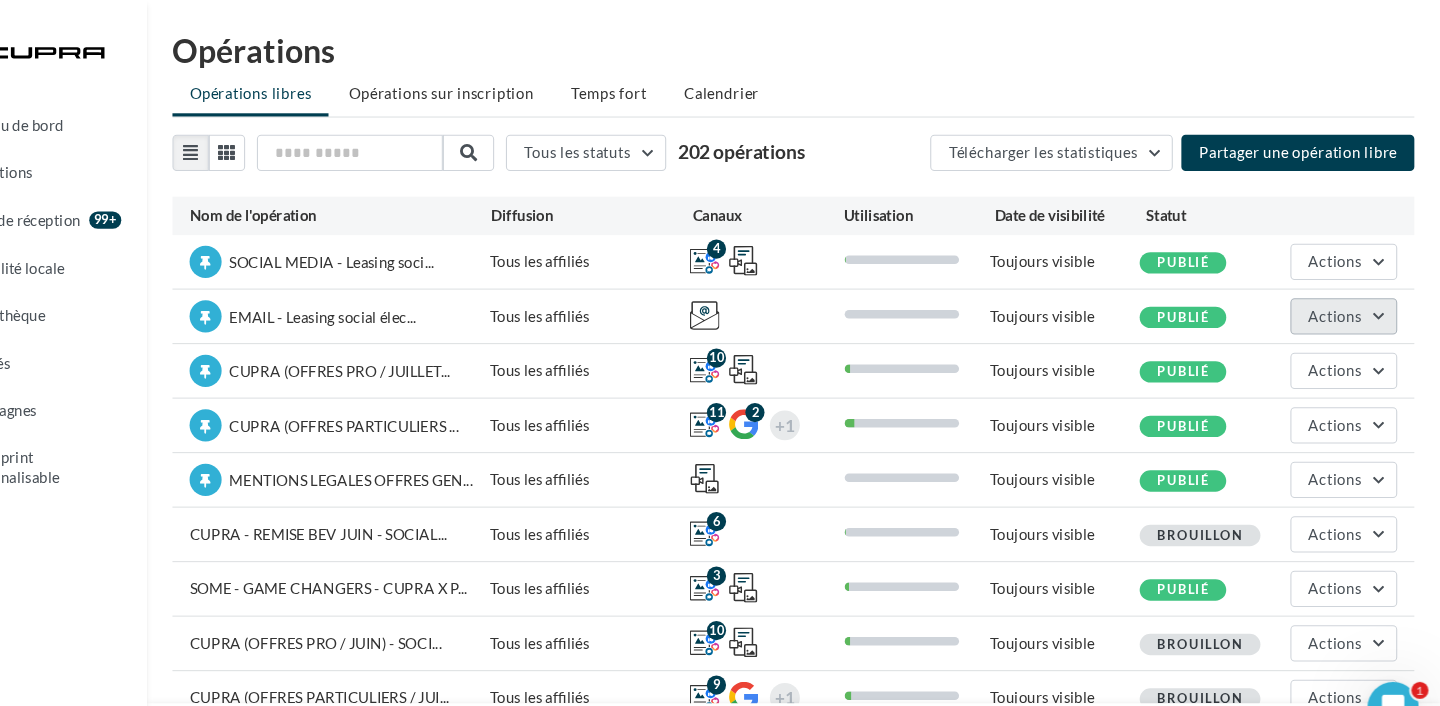 click on "Actions" at bounding box center [1342, 295] 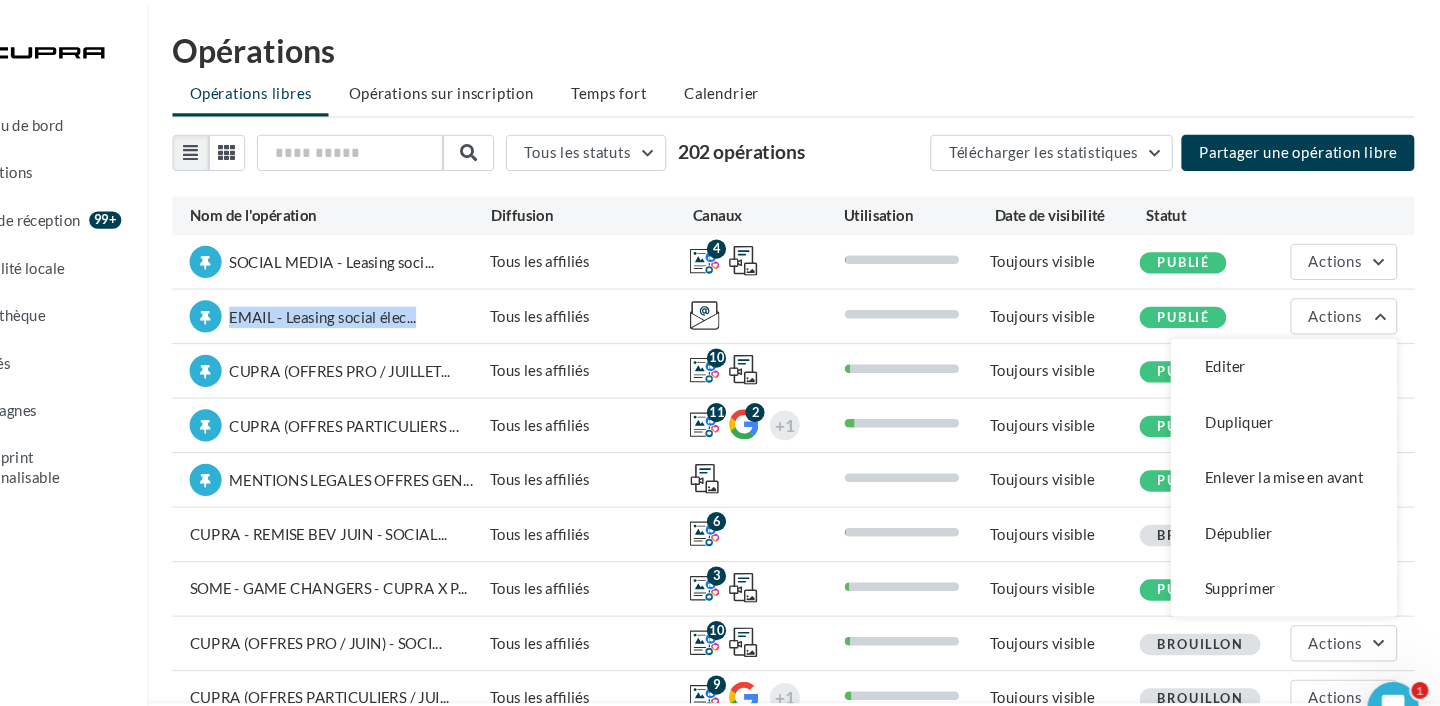 drag, startPoint x: 306, startPoint y: 299, endPoint x: 490, endPoint y: 296, distance: 184.02446 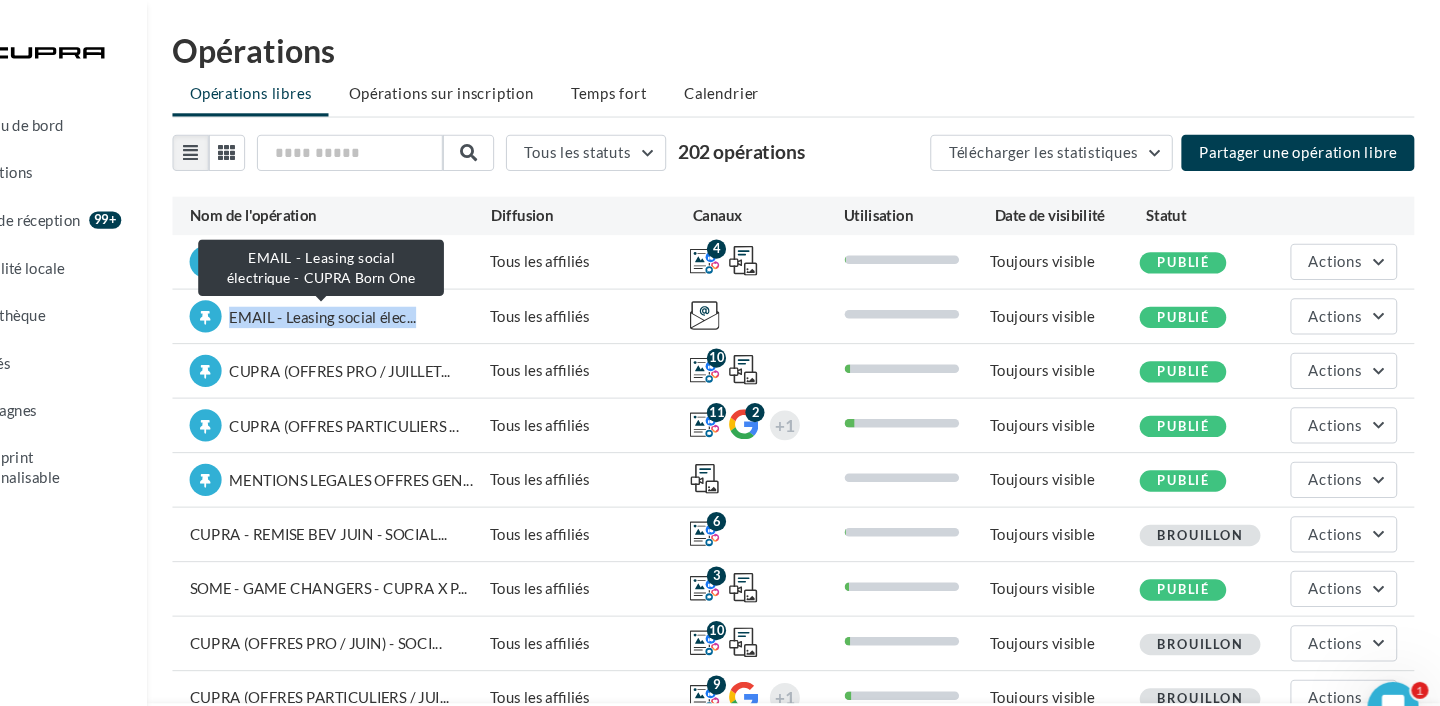 click on "EMAIL - Leasing social élec..." at bounding box center [394, 296] 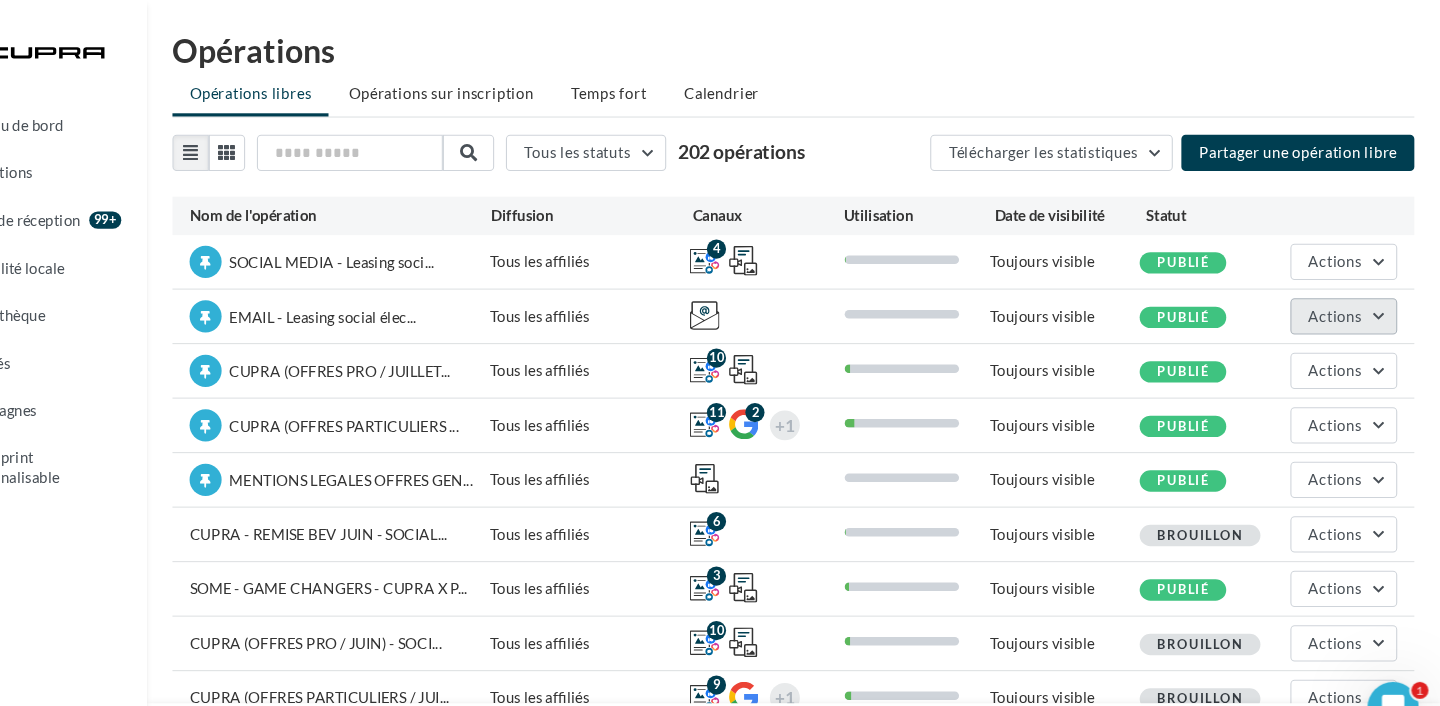 click on "Actions" at bounding box center (1342, 295) 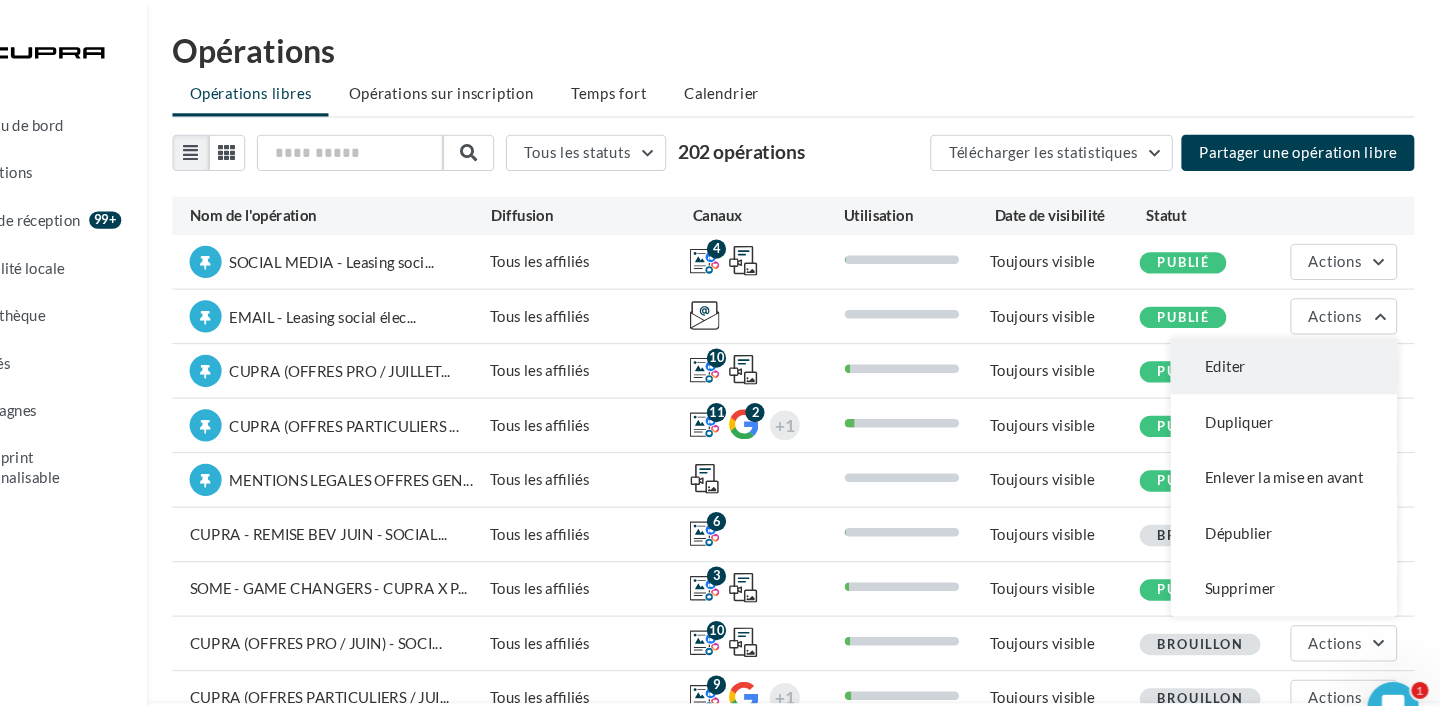 click on "Editer" at bounding box center (1294, 343) 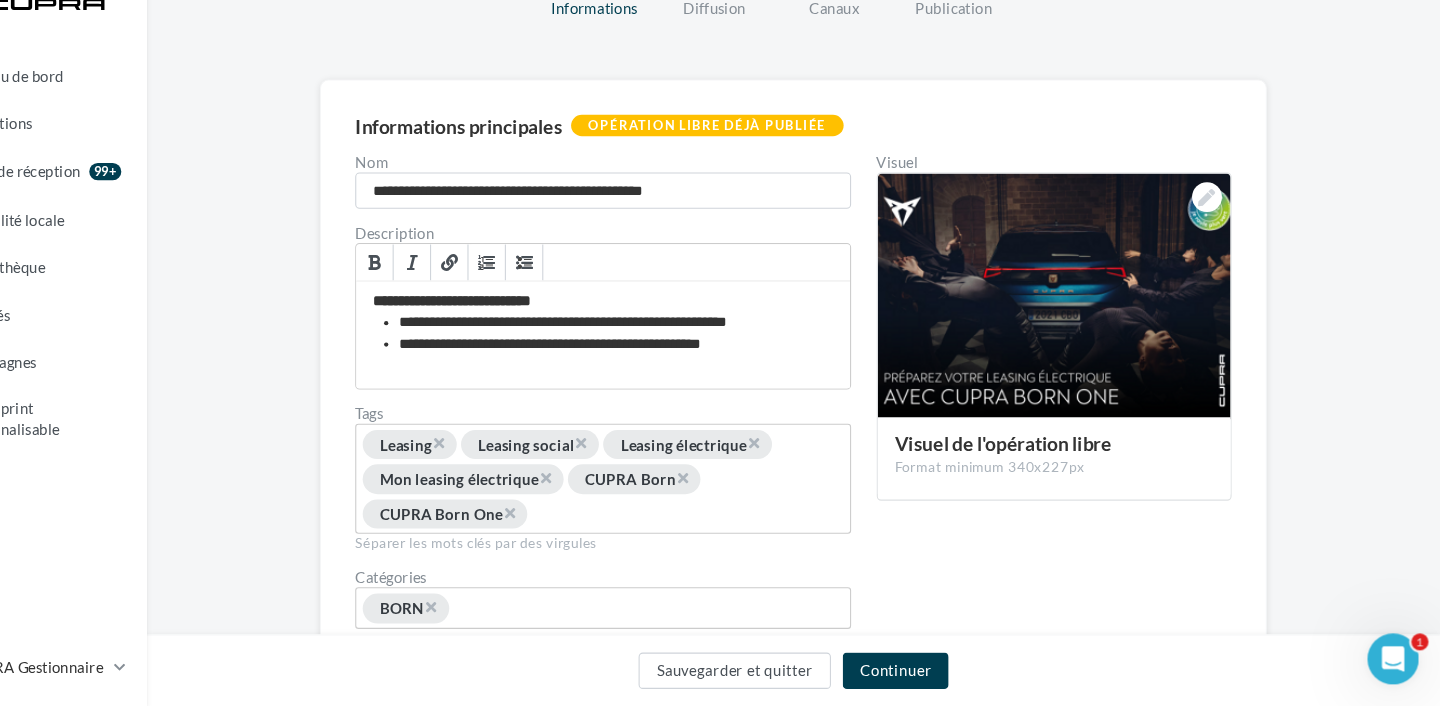 scroll, scrollTop: 67, scrollLeft: 0, axis: vertical 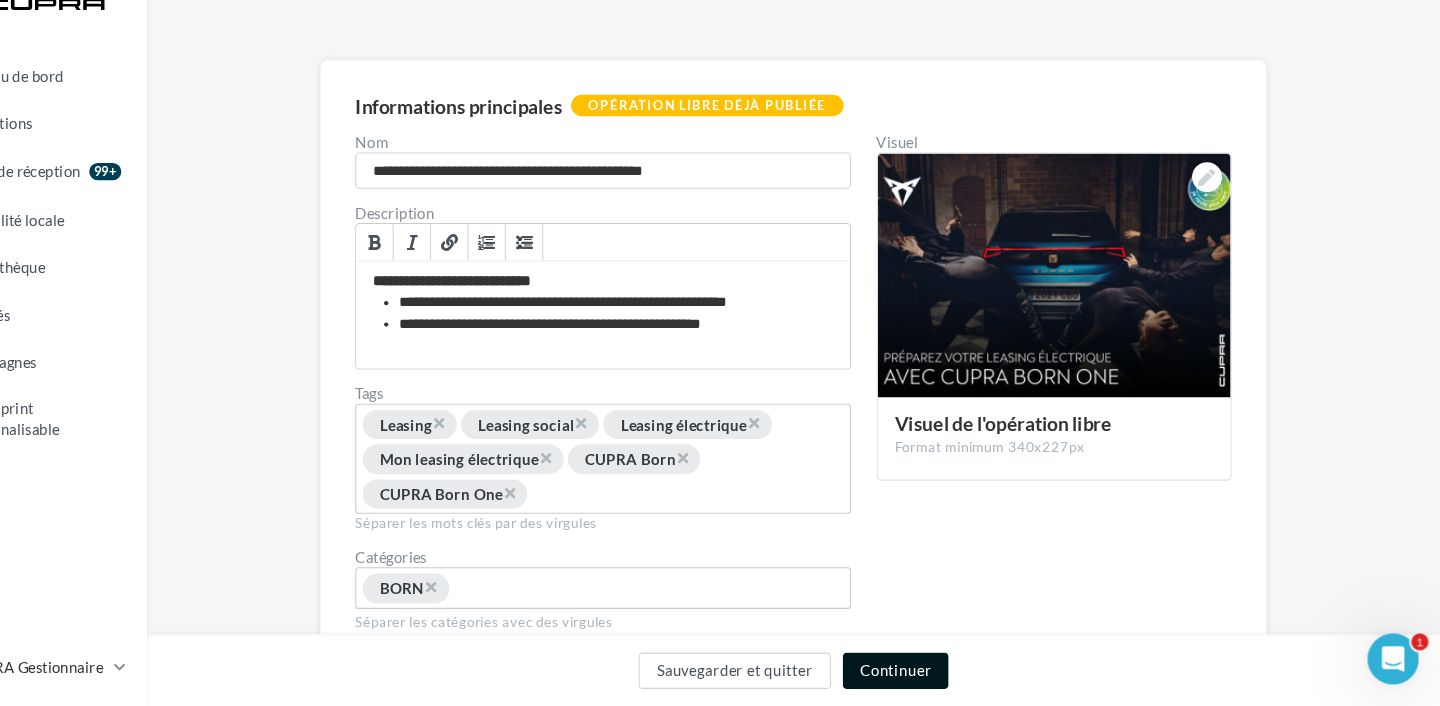 click on "Continuer" at bounding box center (930, 673) 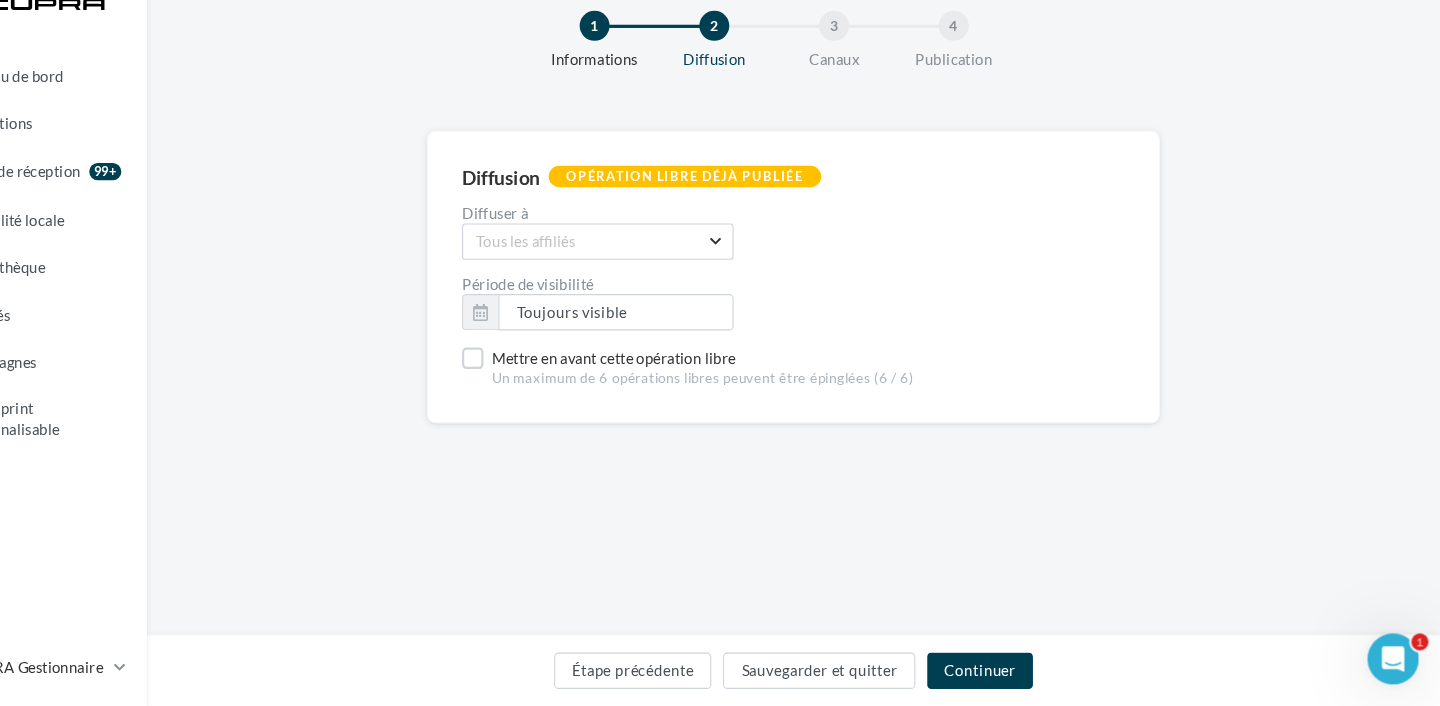 scroll, scrollTop: 0, scrollLeft: 0, axis: both 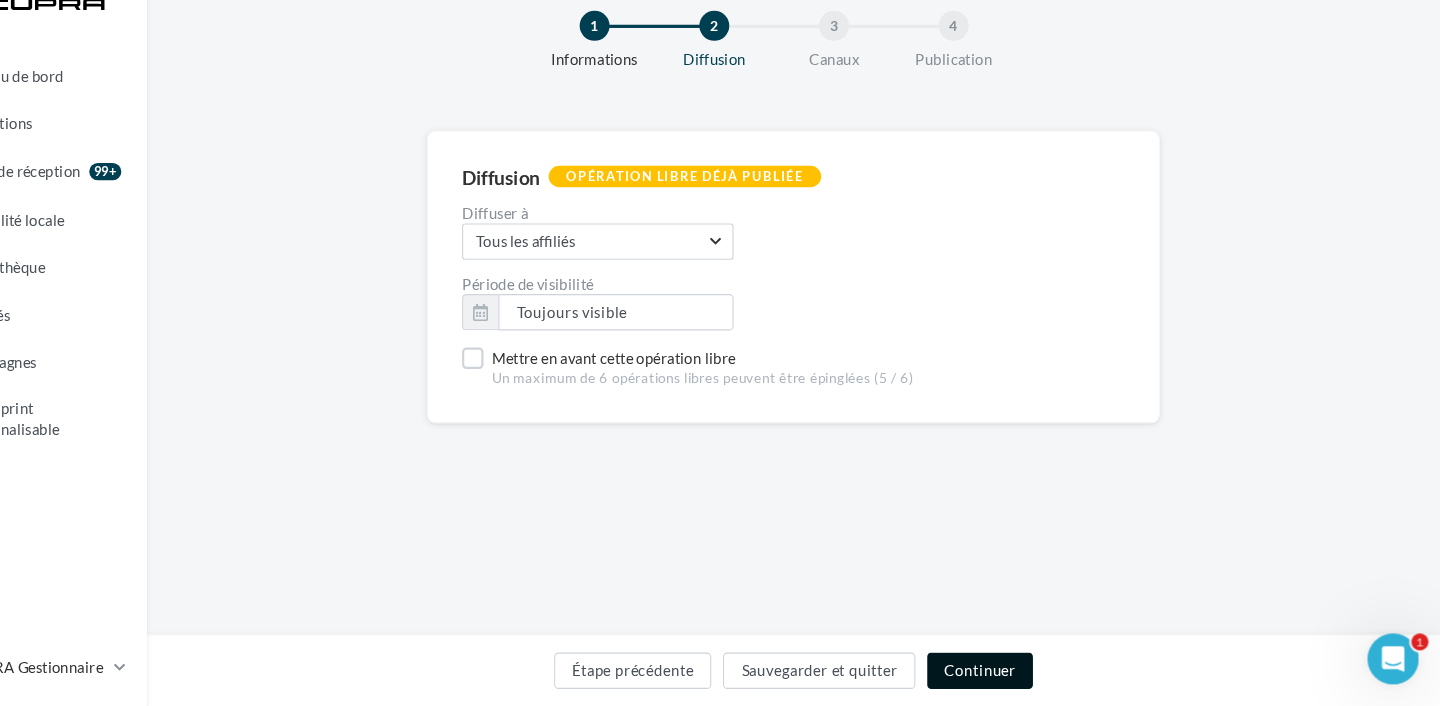 click on "Continuer" at bounding box center [1009, 673] 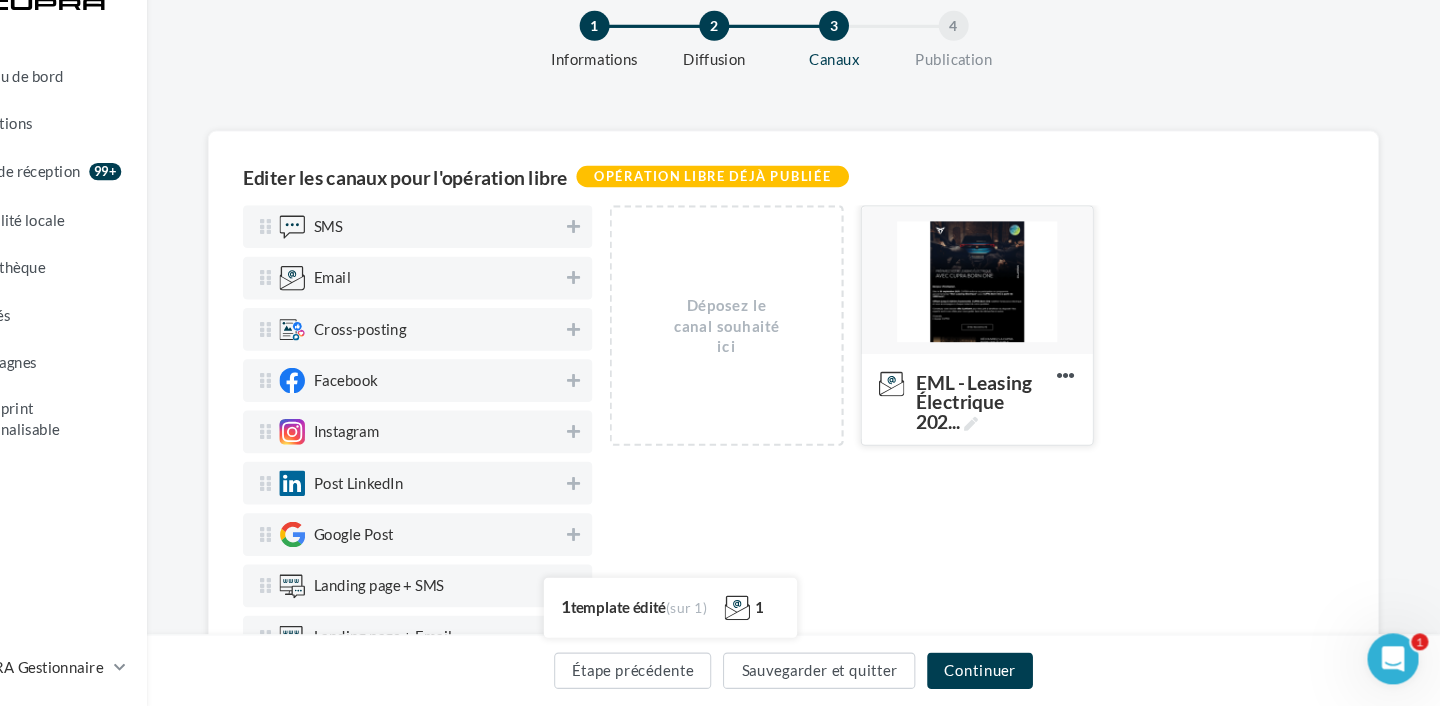 click at bounding box center [1007, 309] 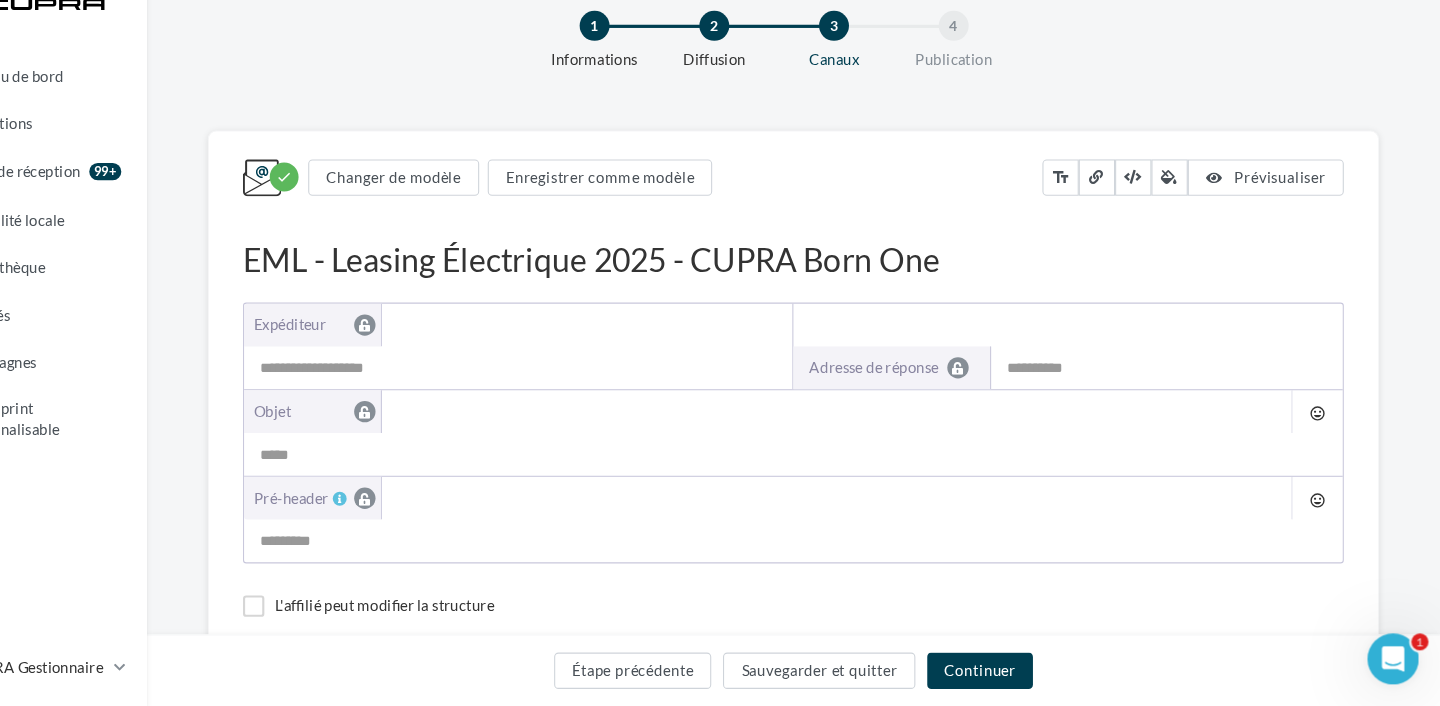 type on "**********" 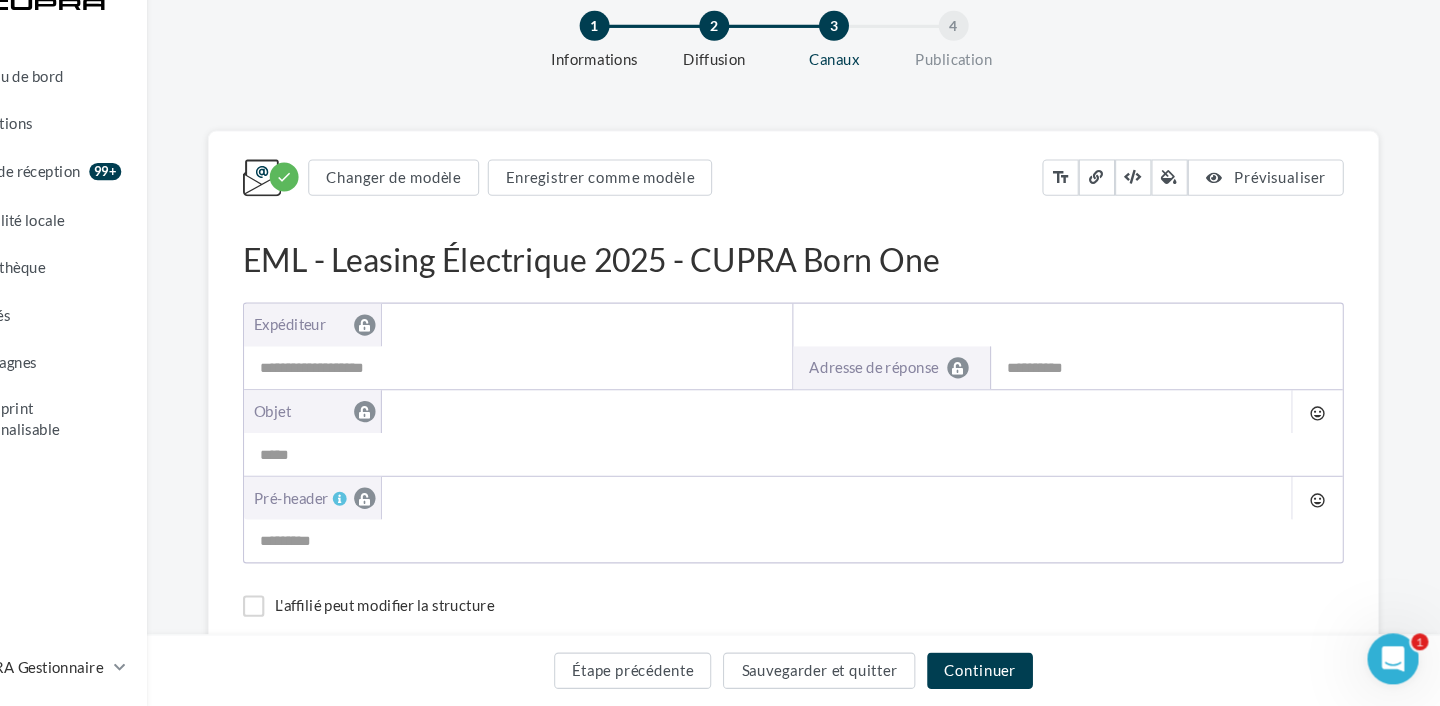 type on "**********" 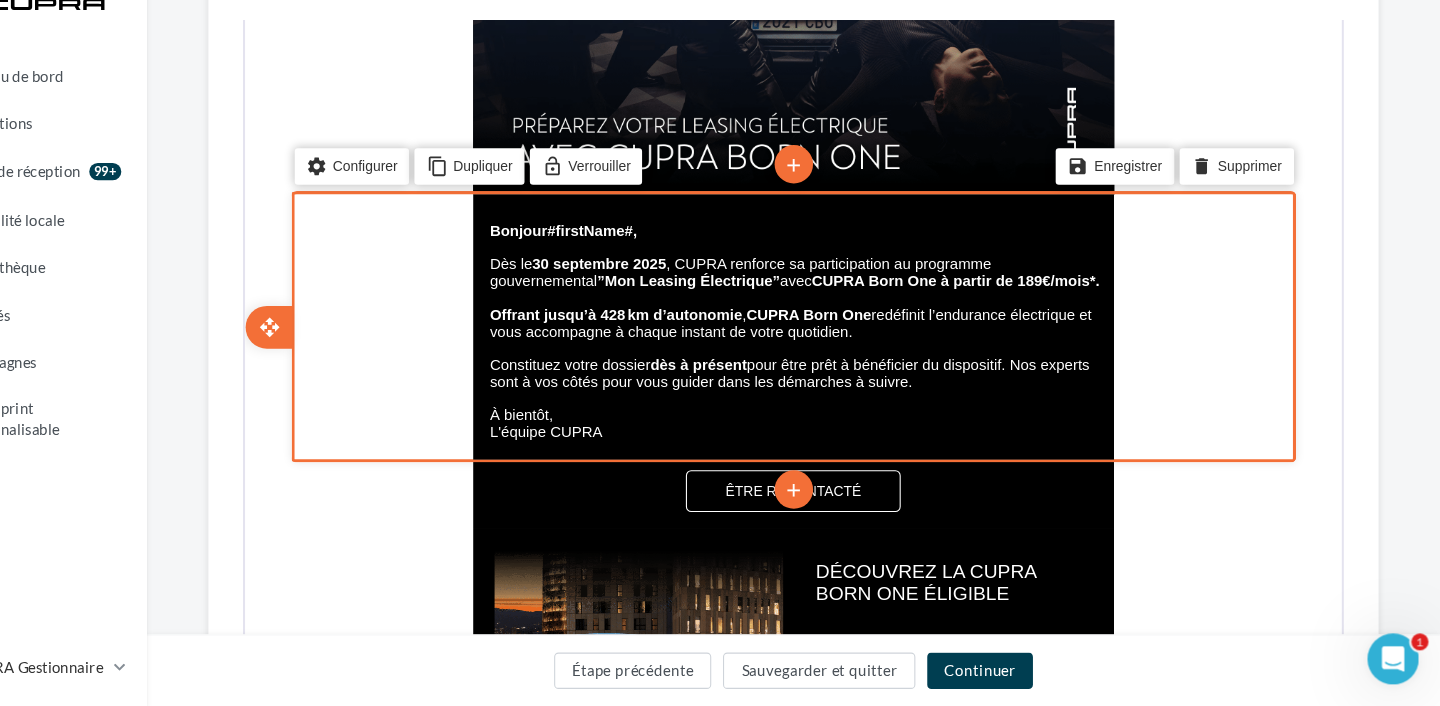 scroll, scrollTop: 685, scrollLeft: 0, axis: vertical 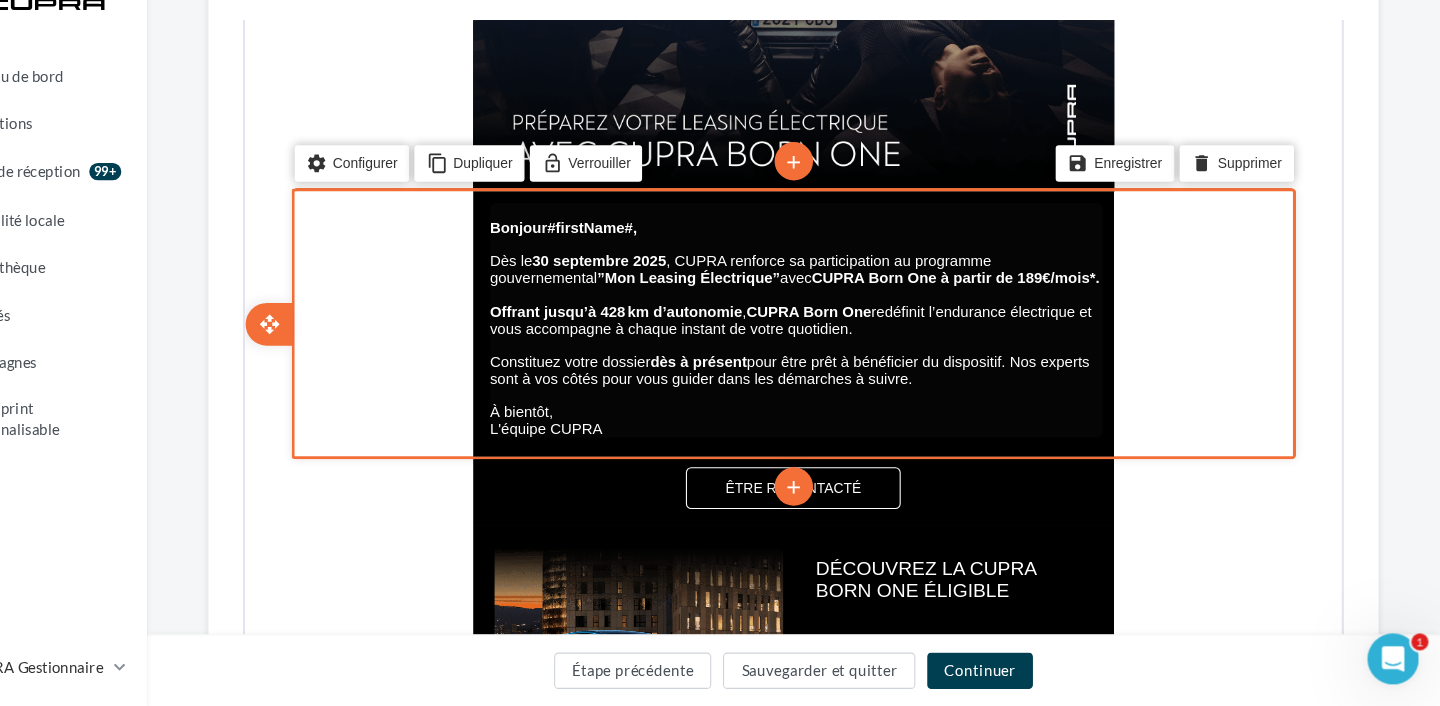 click at bounding box center [758, 182] 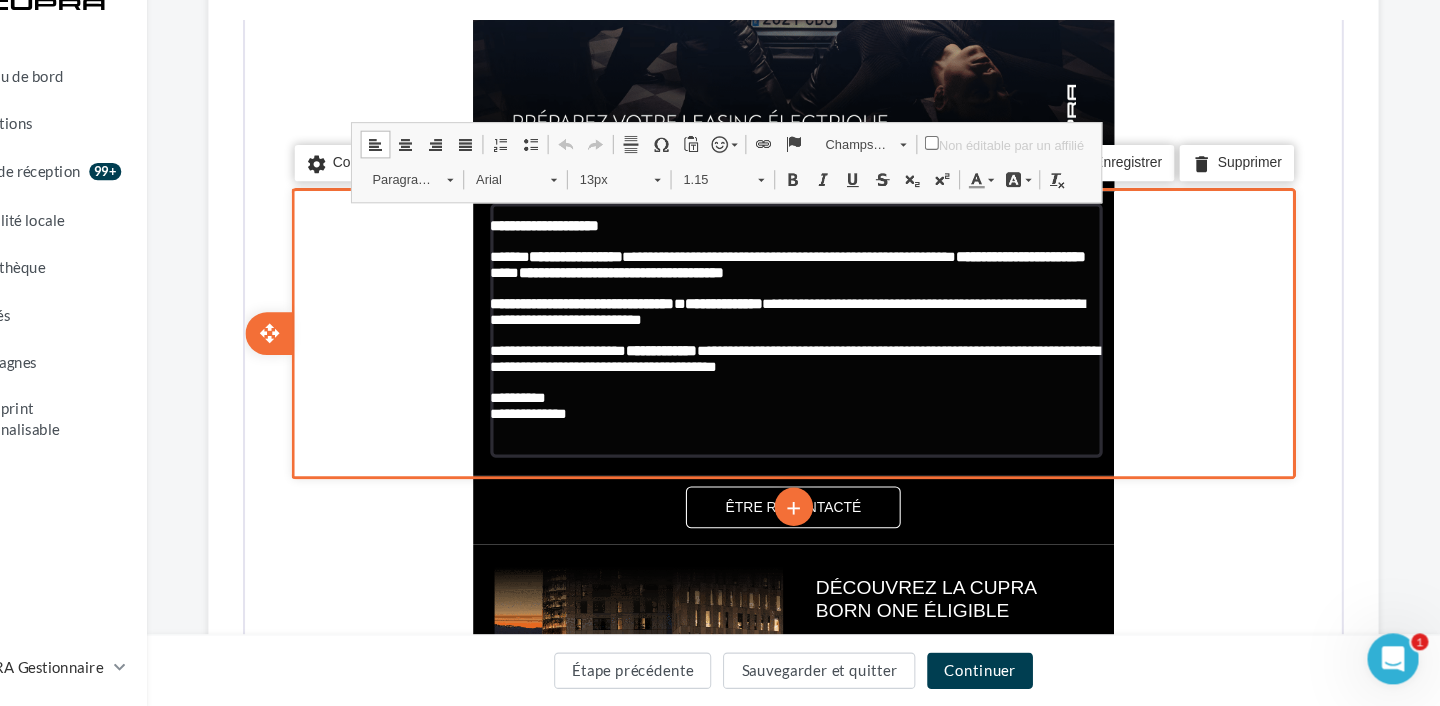 click on "**********" at bounding box center [543, 196] 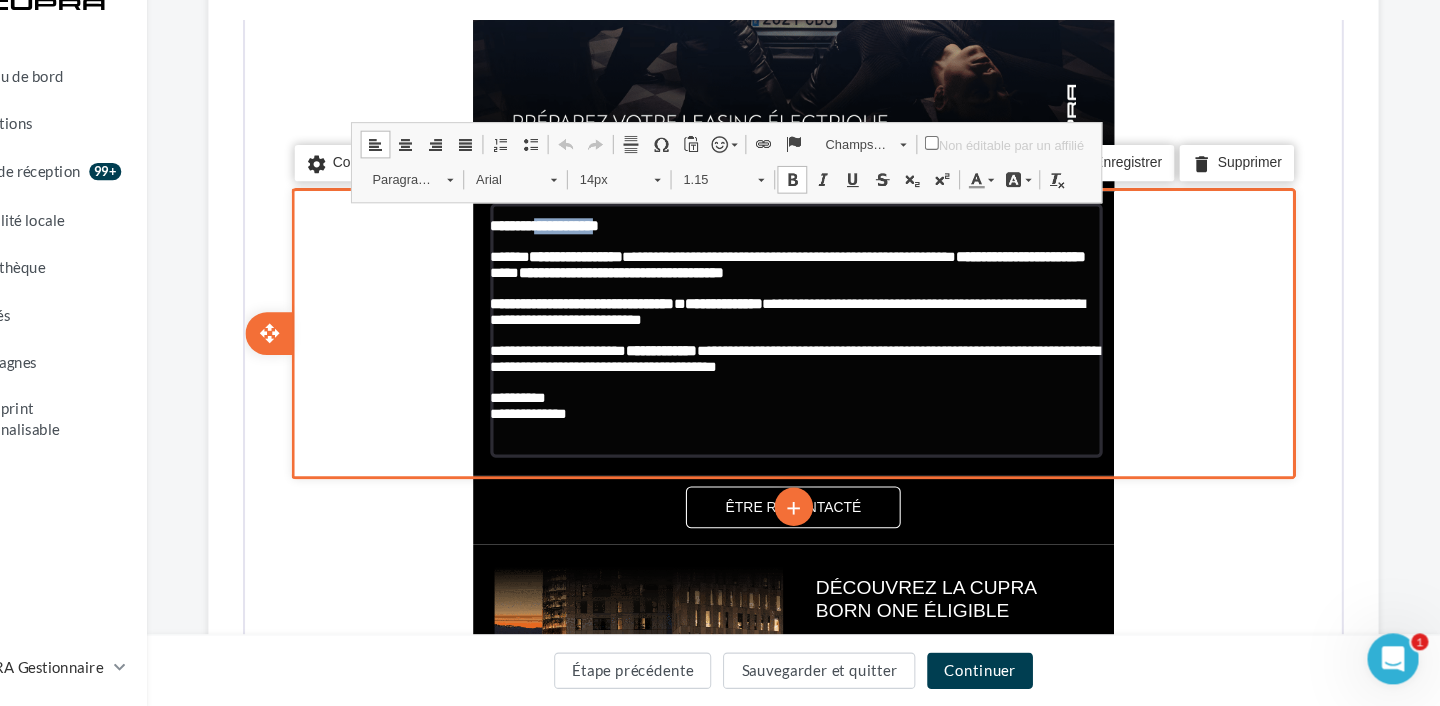 drag, startPoint x: 536, startPoint y: 193, endPoint x: 608, endPoint y: 203, distance: 72.691124 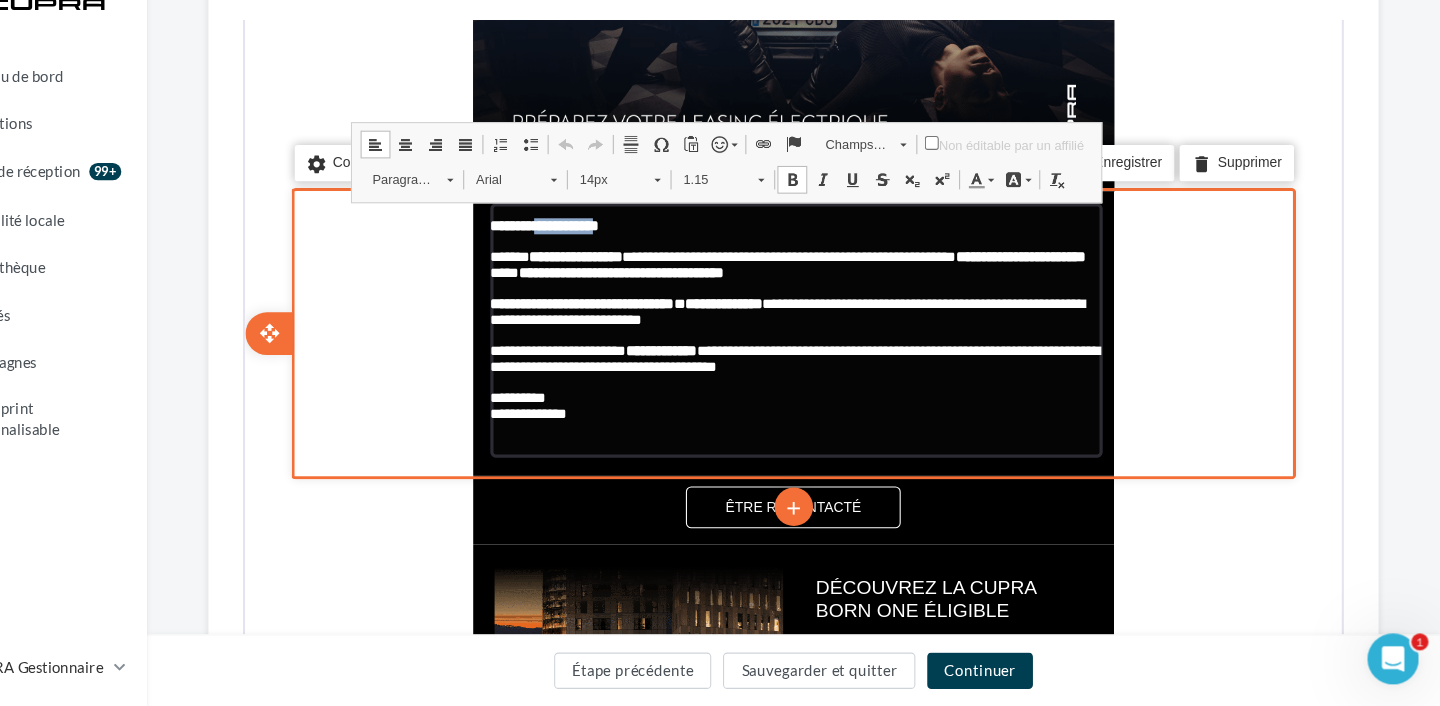 click on "**********" at bounding box center (543, 196) 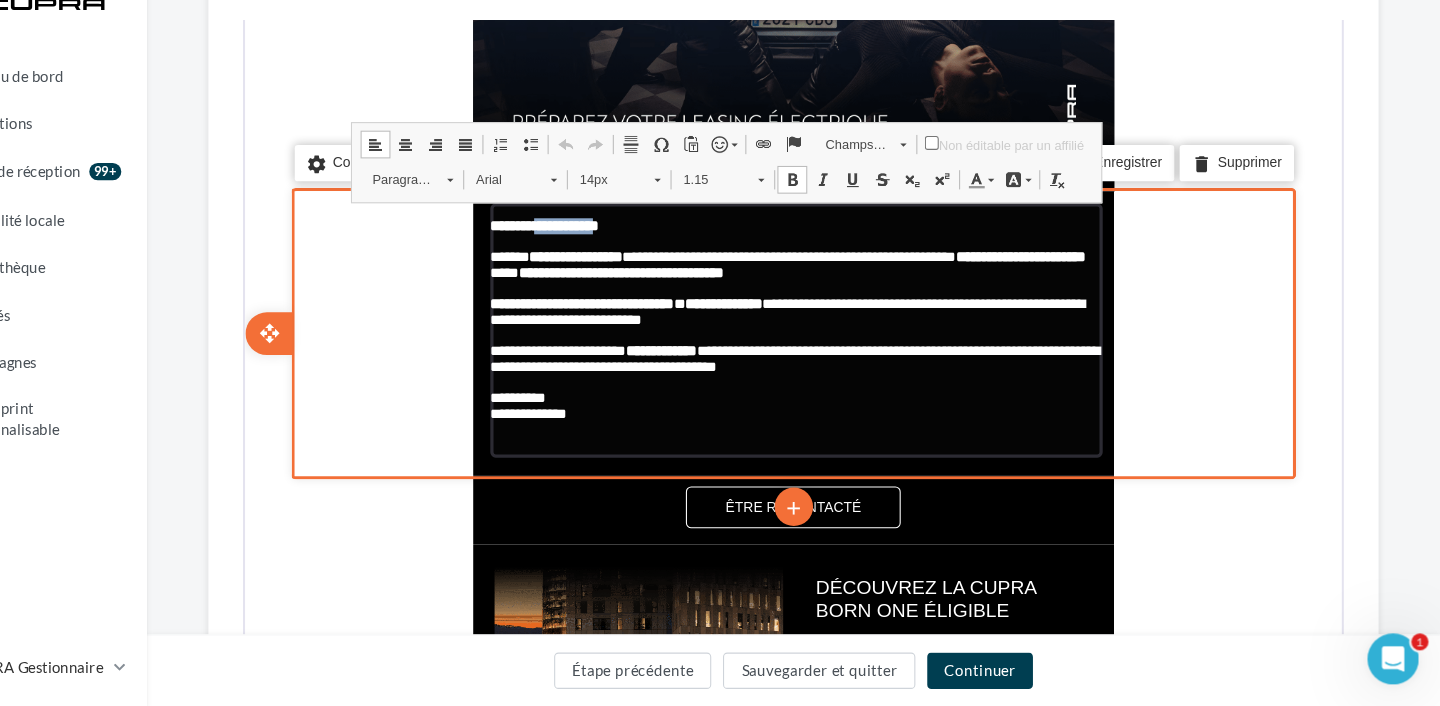 copy on "**********" 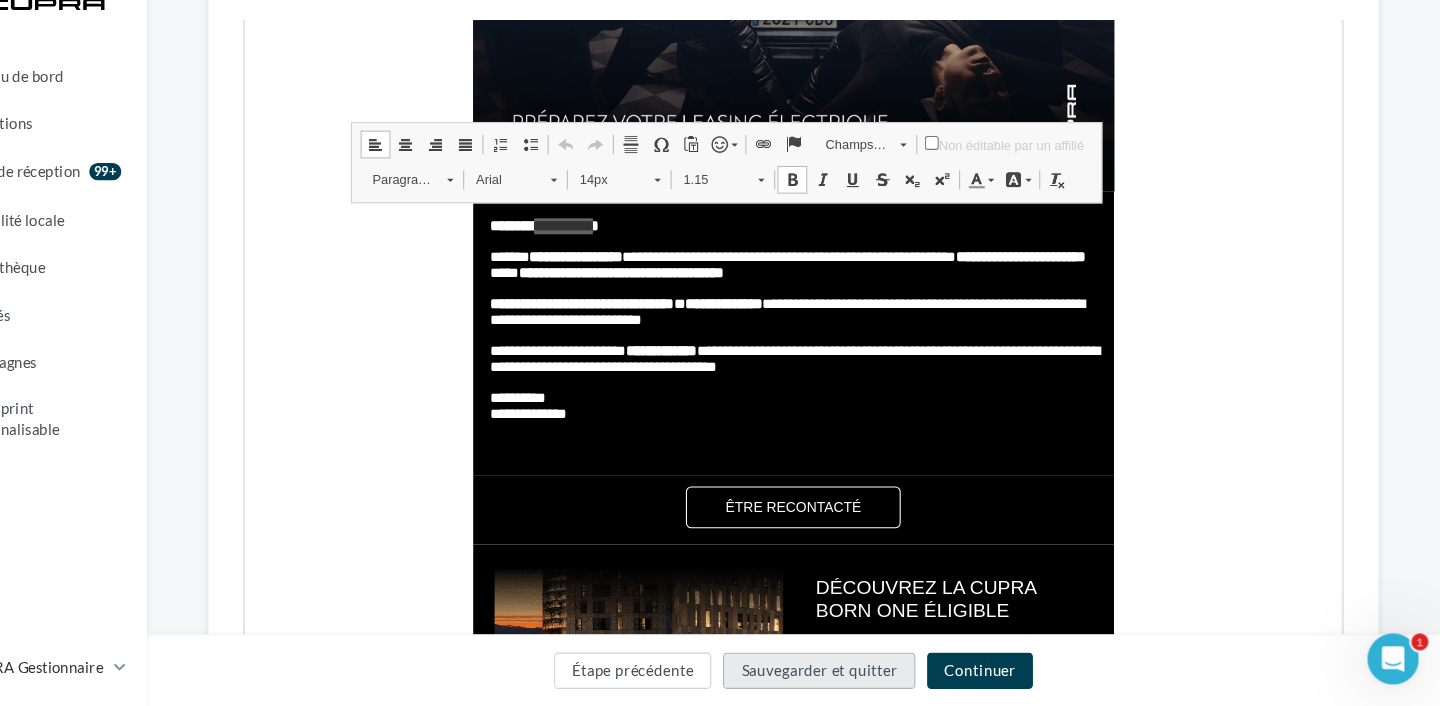 click on "Sauvegarder et quitter" at bounding box center [859, 673] 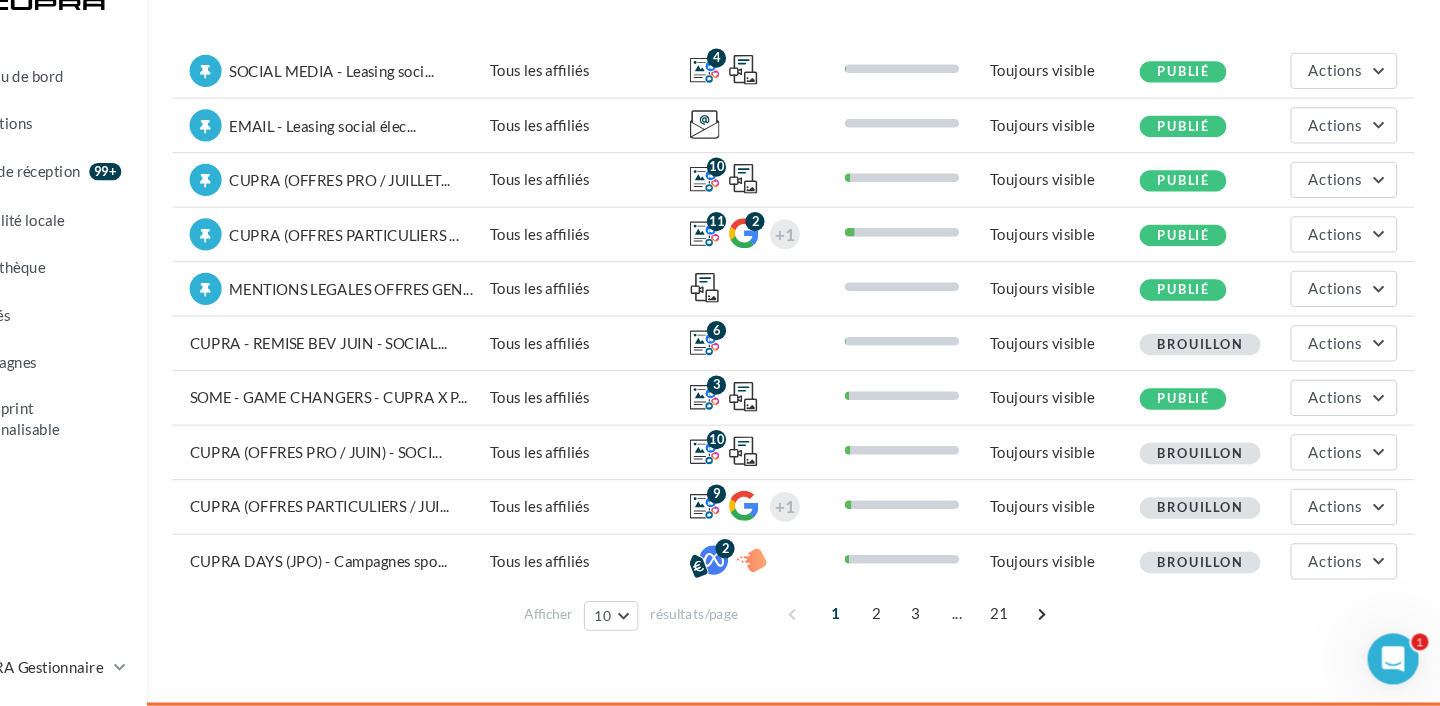scroll, scrollTop: 133, scrollLeft: 0, axis: vertical 